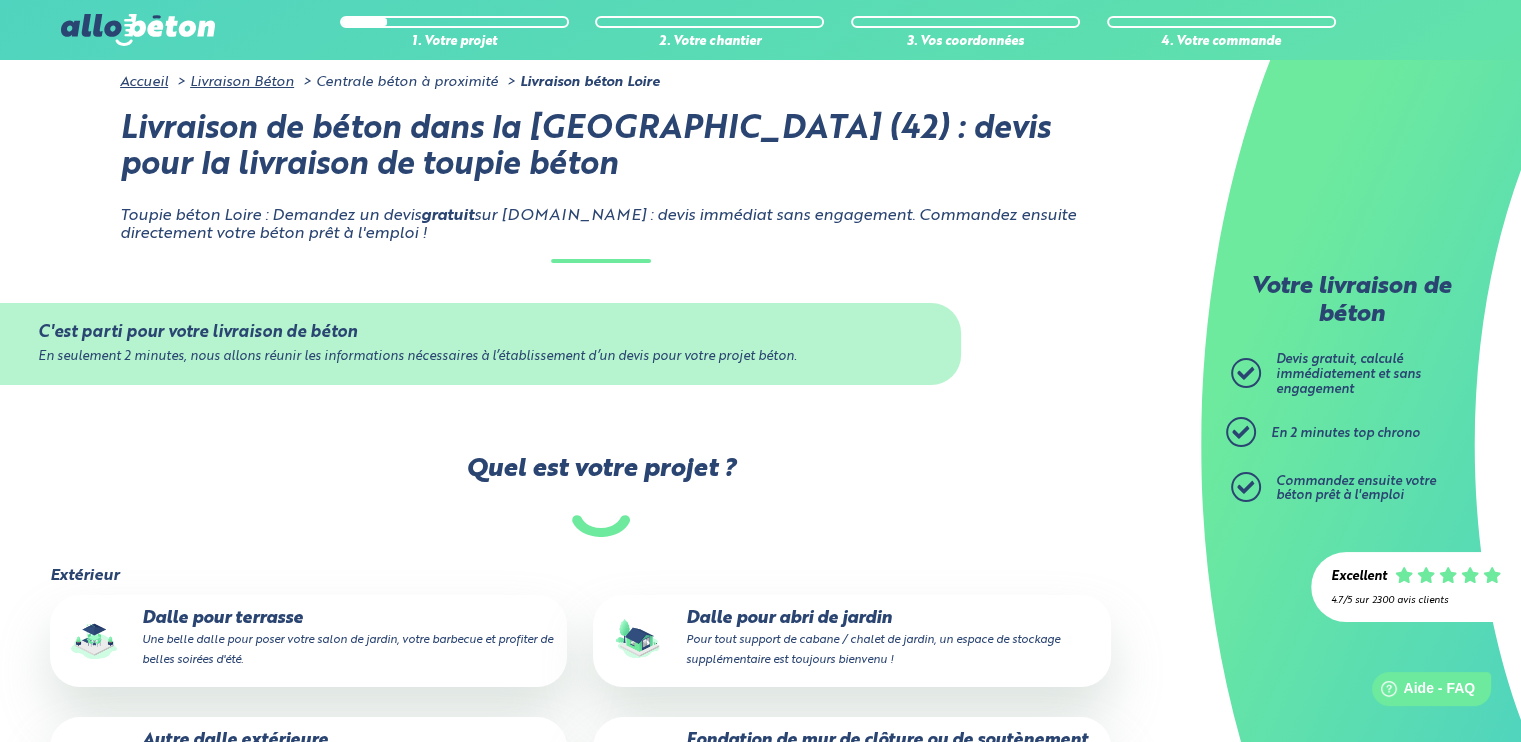 scroll, scrollTop: 0, scrollLeft: 0, axis: both 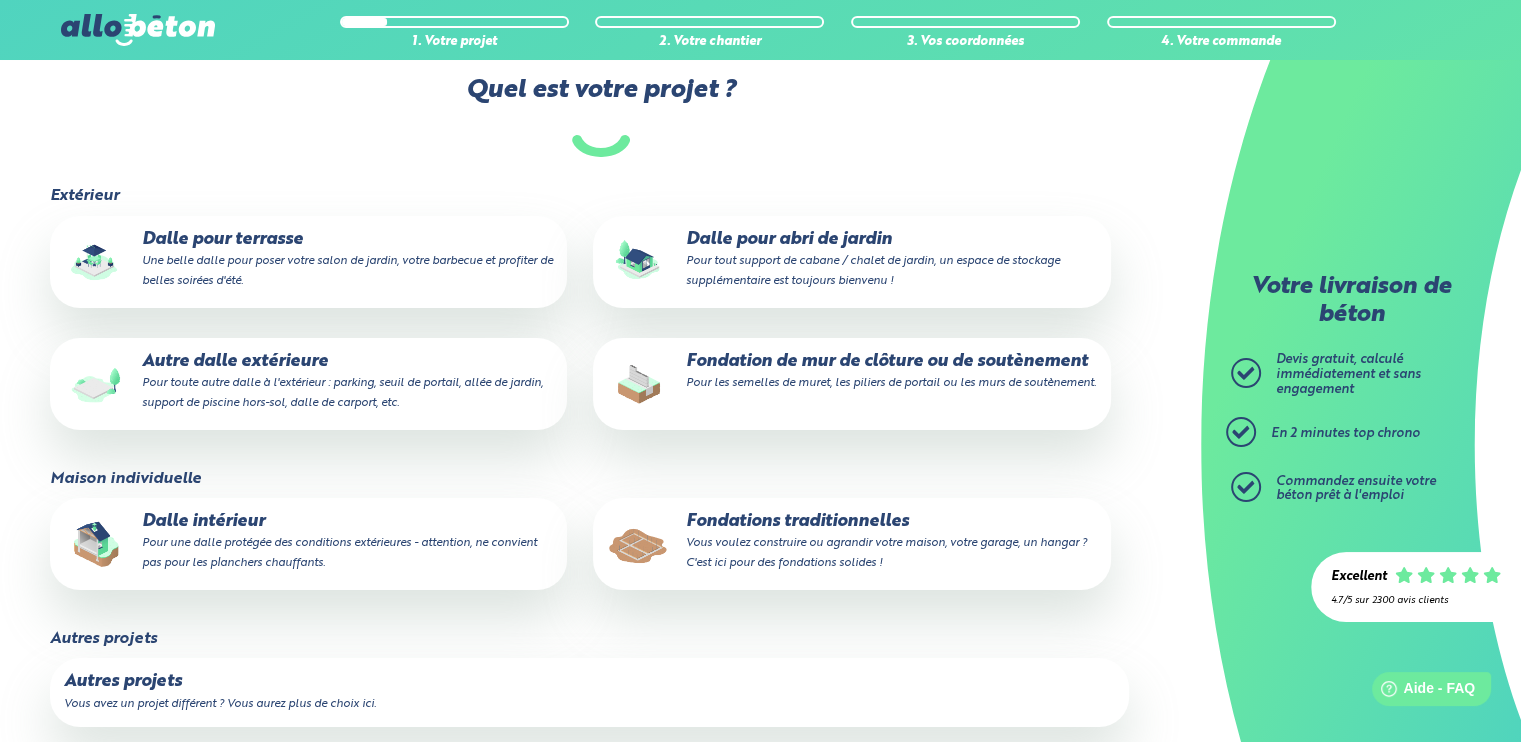 click on "Dalle intérieur
Pour une dalle protégée des conditions extérieures - attention, ne convient pas pour les planchers chauffants." at bounding box center [308, 542] 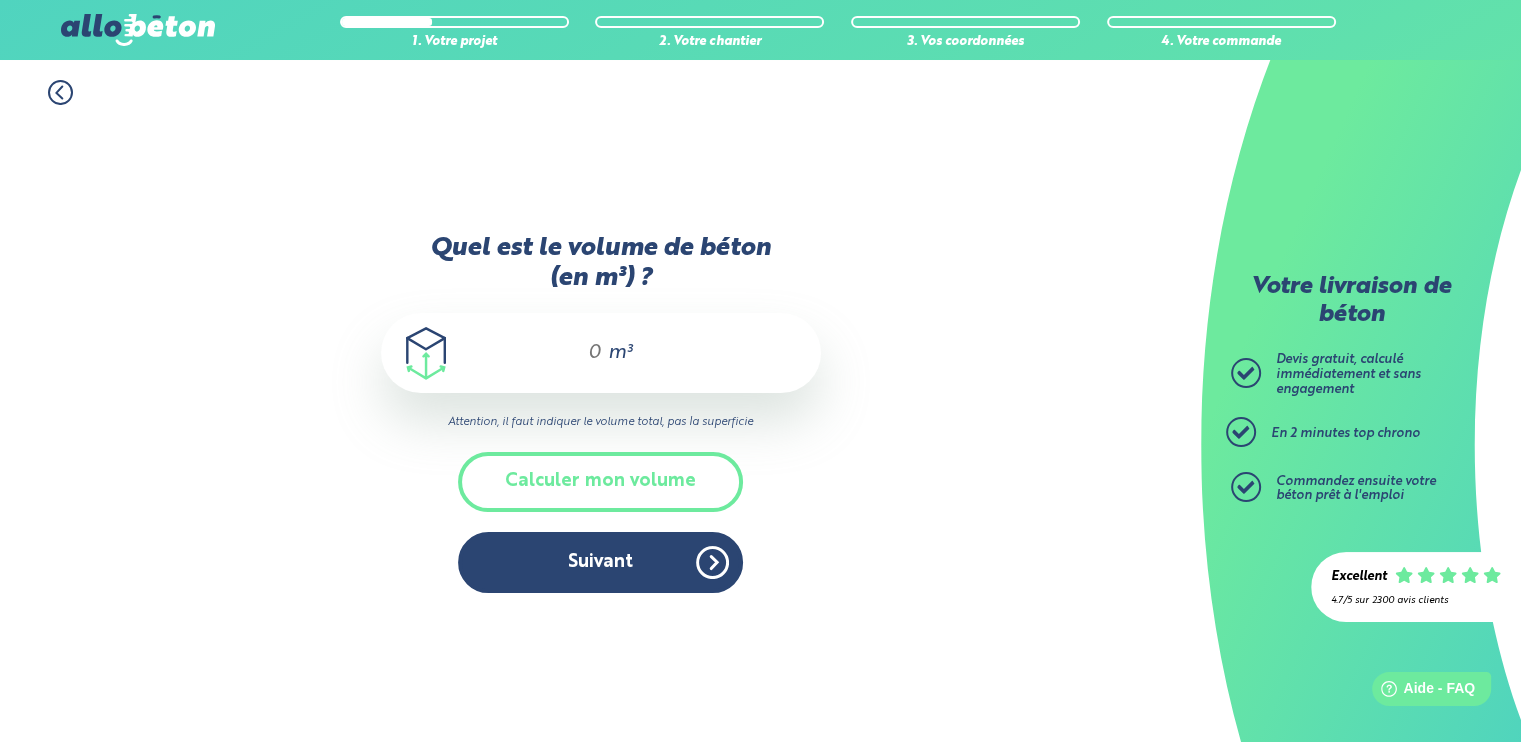 scroll, scrollTop: 0, scrollLeft: 0, axis: both 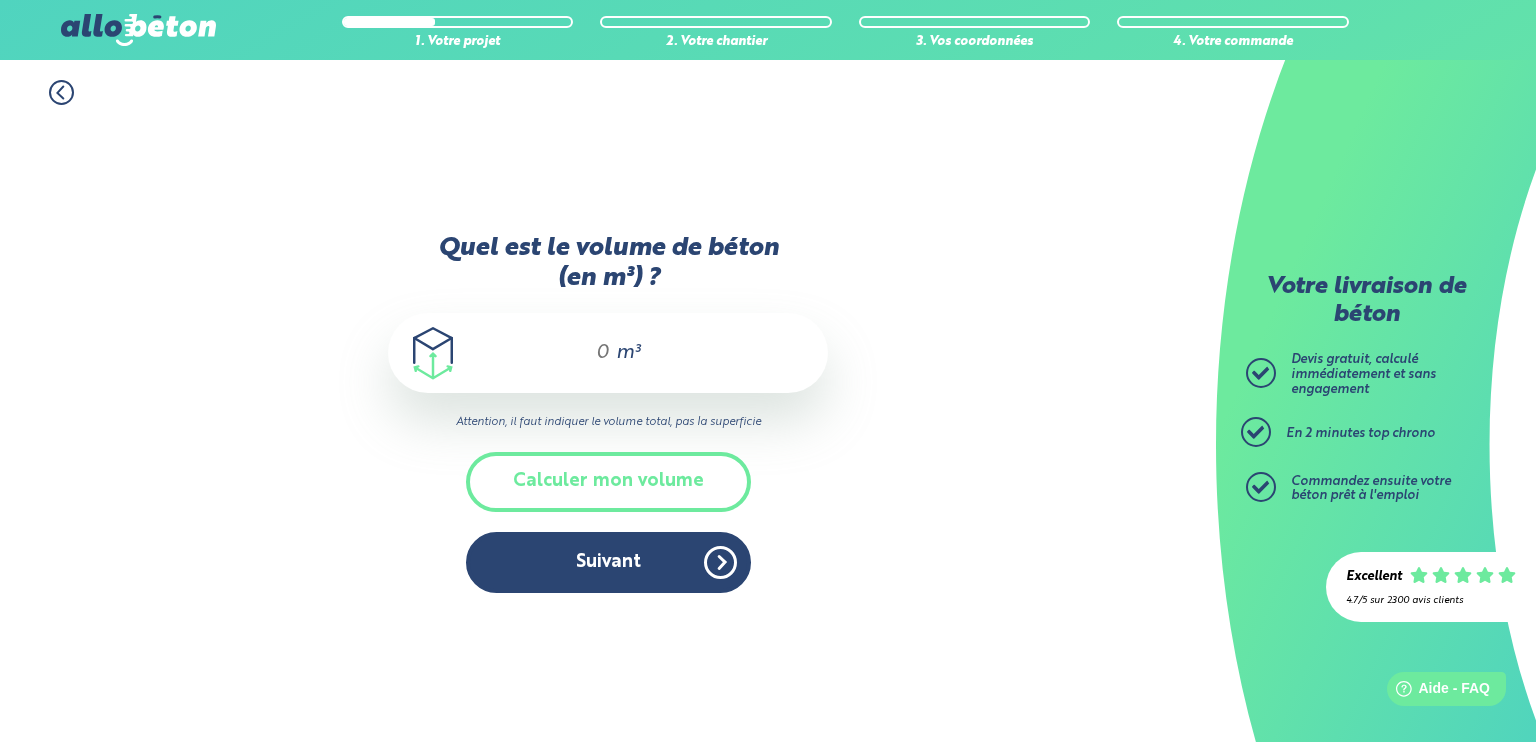 click on "Quel est le volume de béton (en m³) ?" at bounding box center [594, 353] 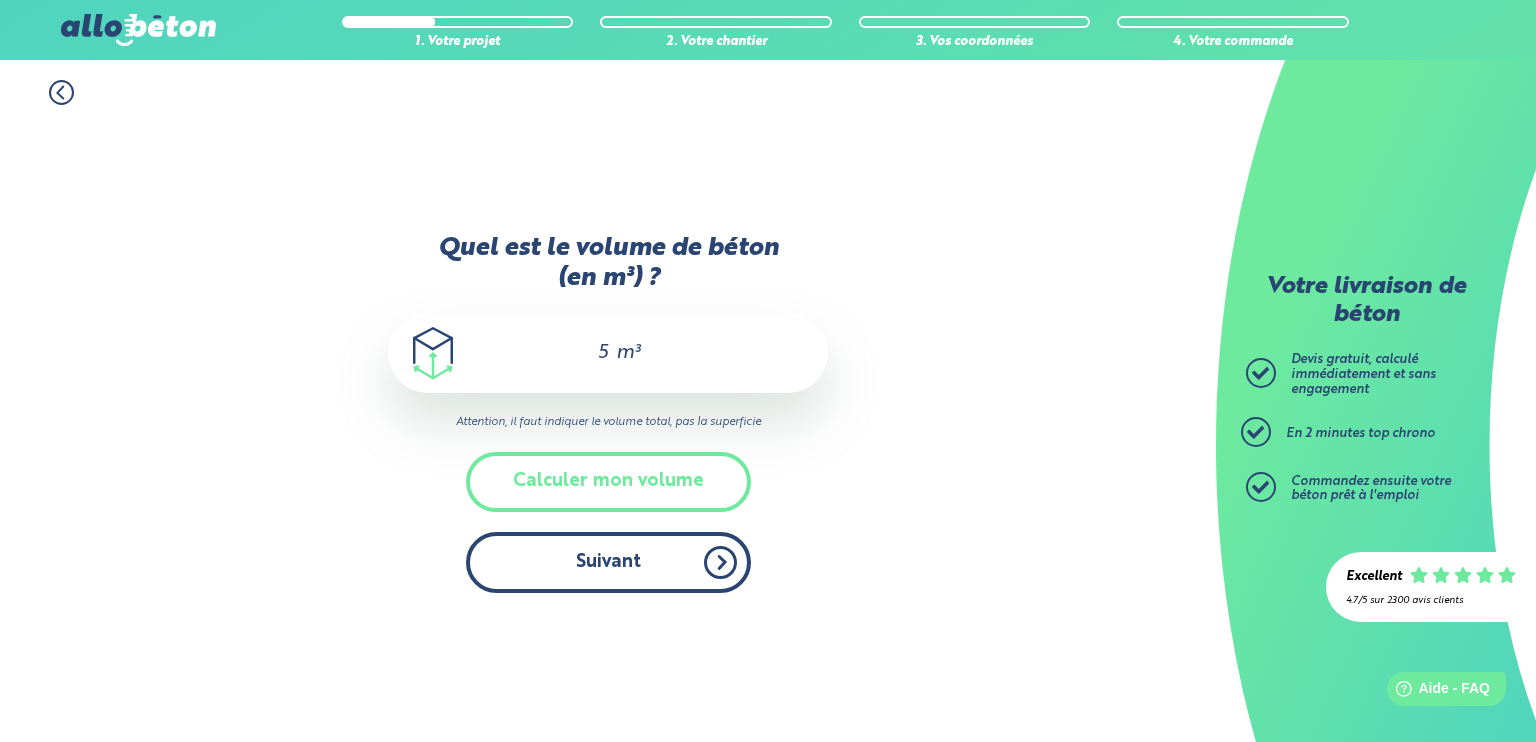 type on "5" 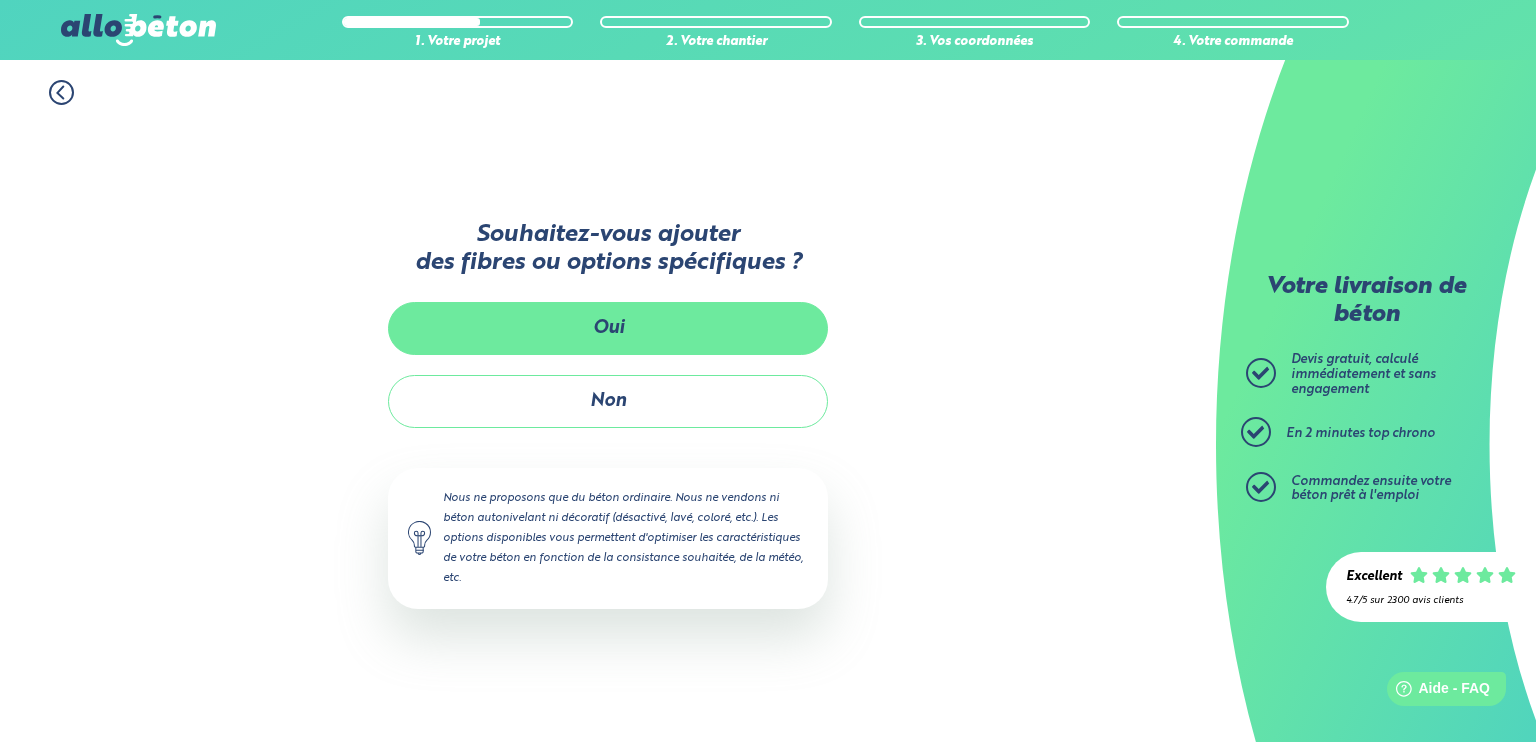 click on "Oui" at bounding box center [608, 328] 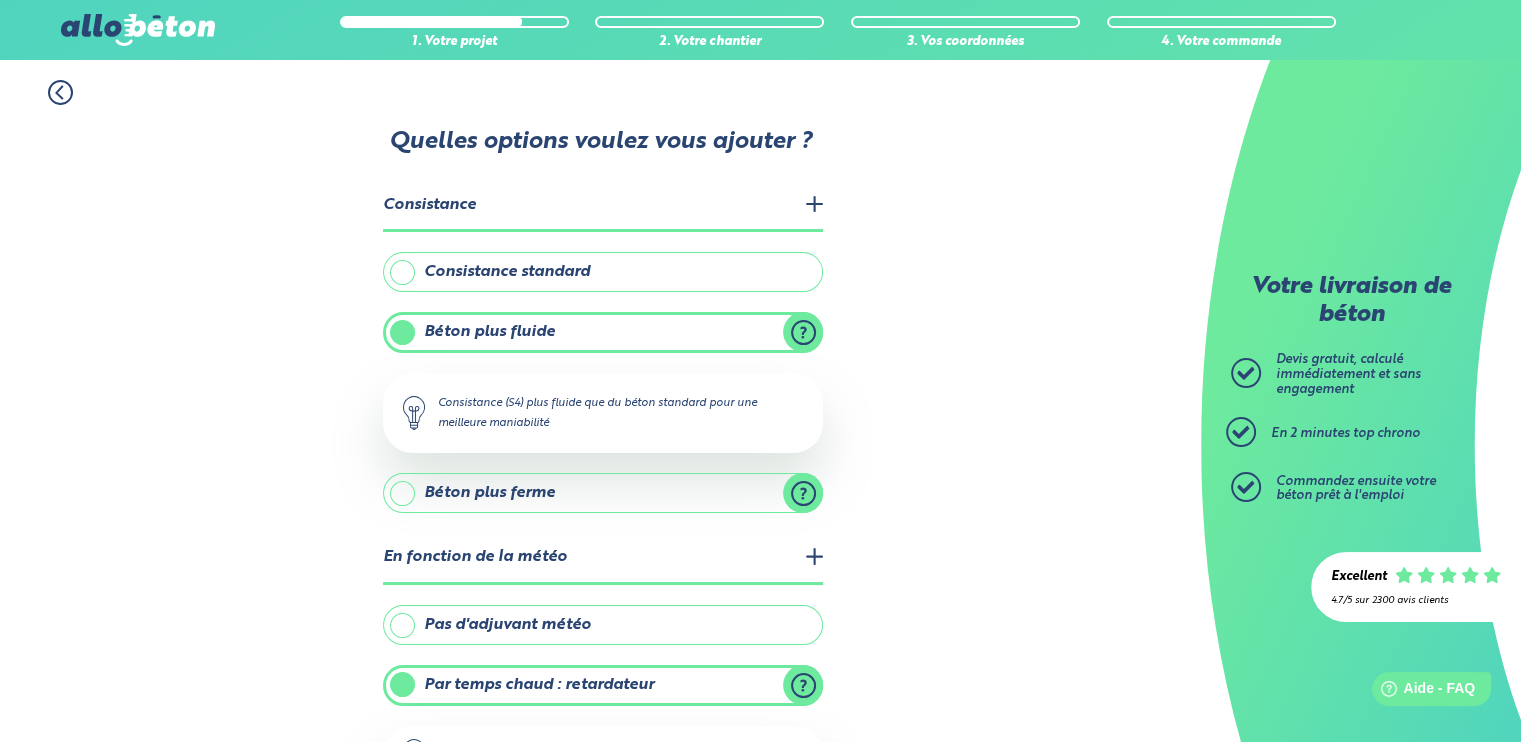 click on "Consistance standard" at bounding box center [603, 272] 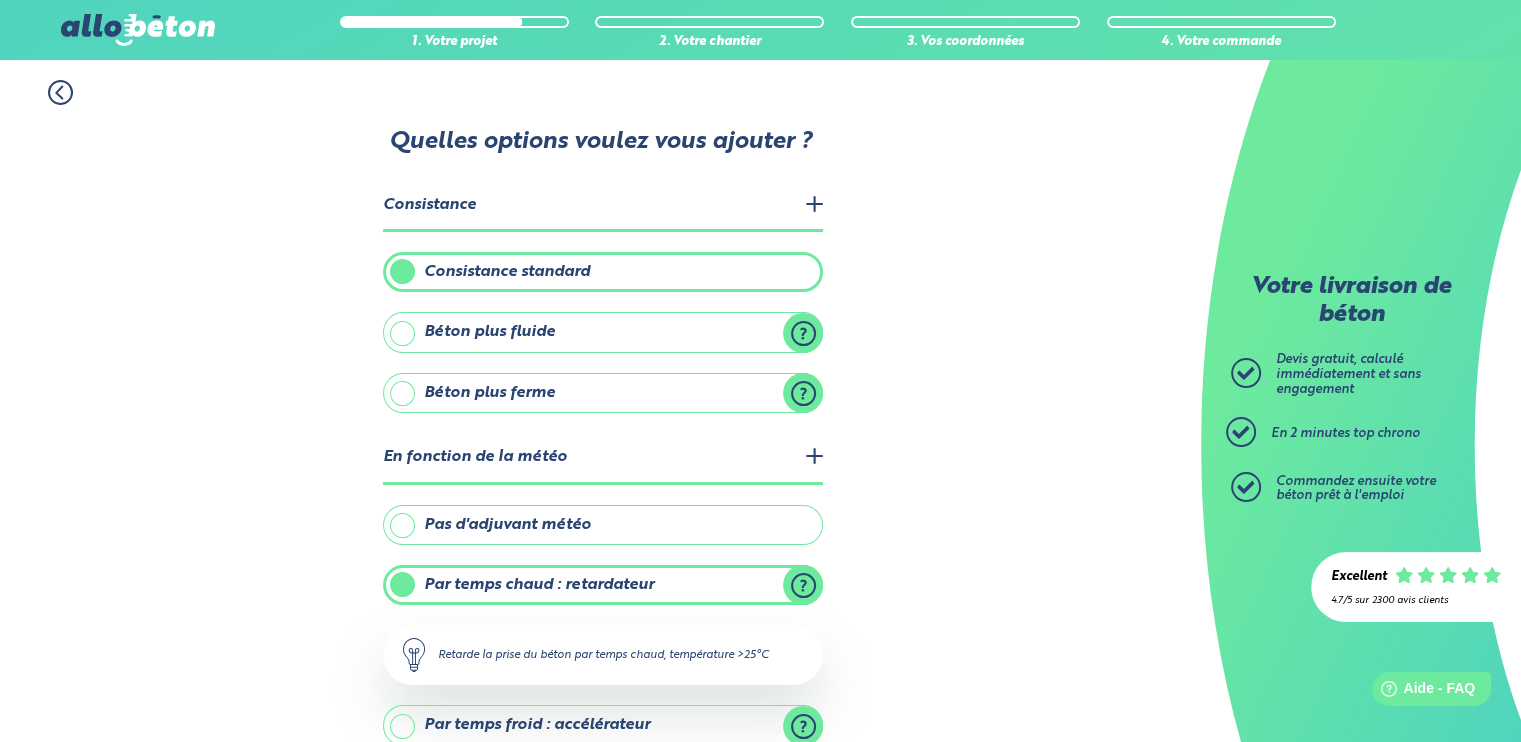 scroll, scrollTop: 220, scrollLeft: 0, axis: vertical 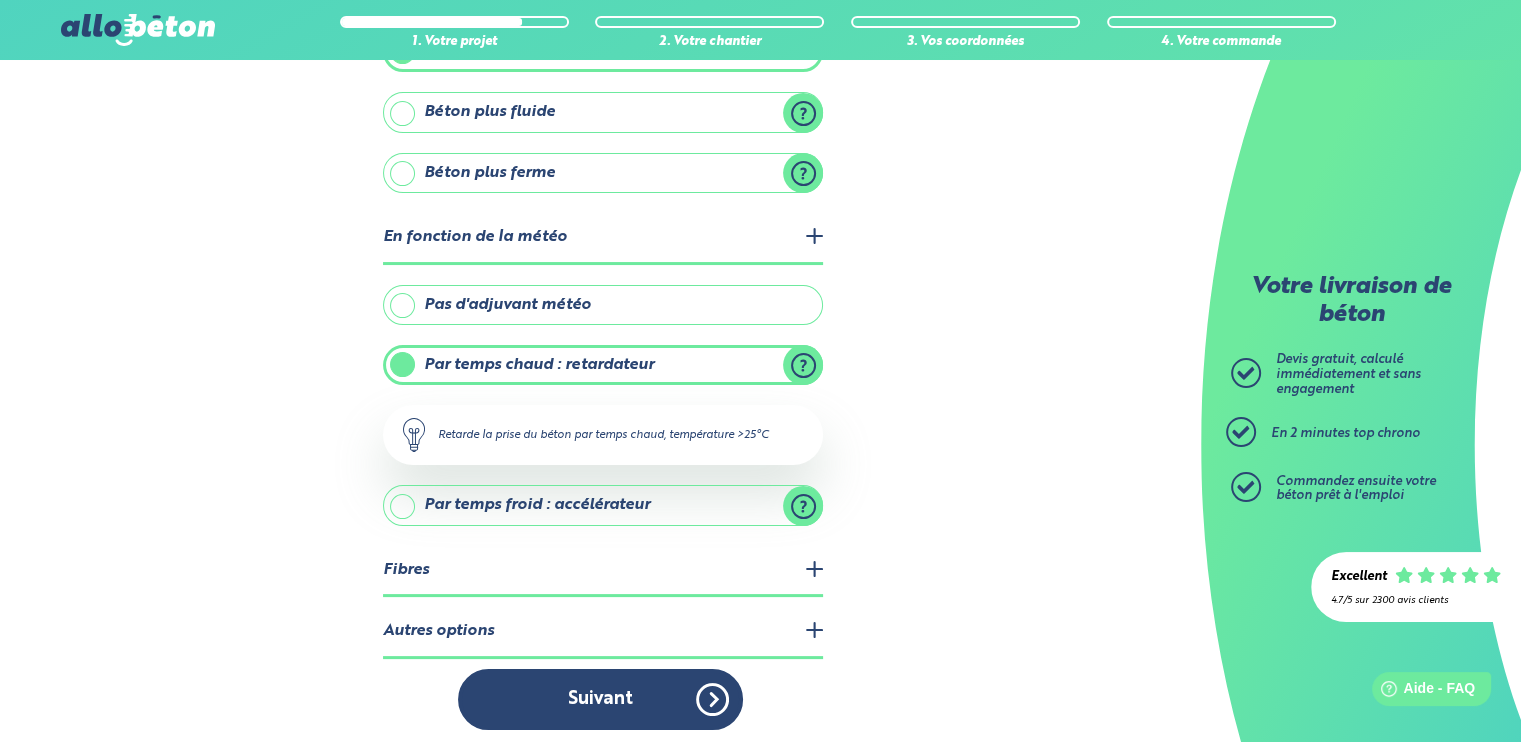 click on "Fibres" at bounding box center [603, 571] 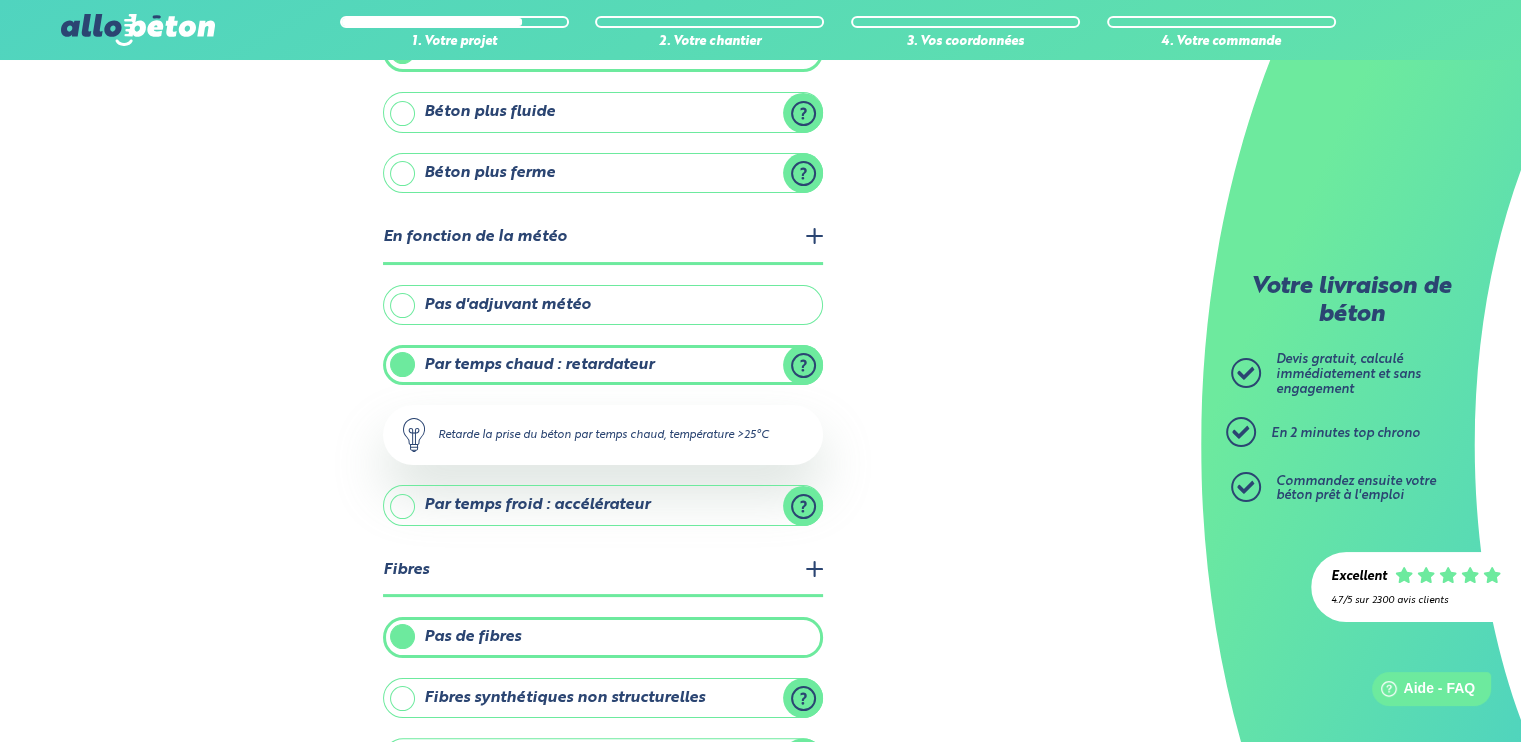 click on "Fibres synthétiques non structurelles" at bounding box center (603, 698) 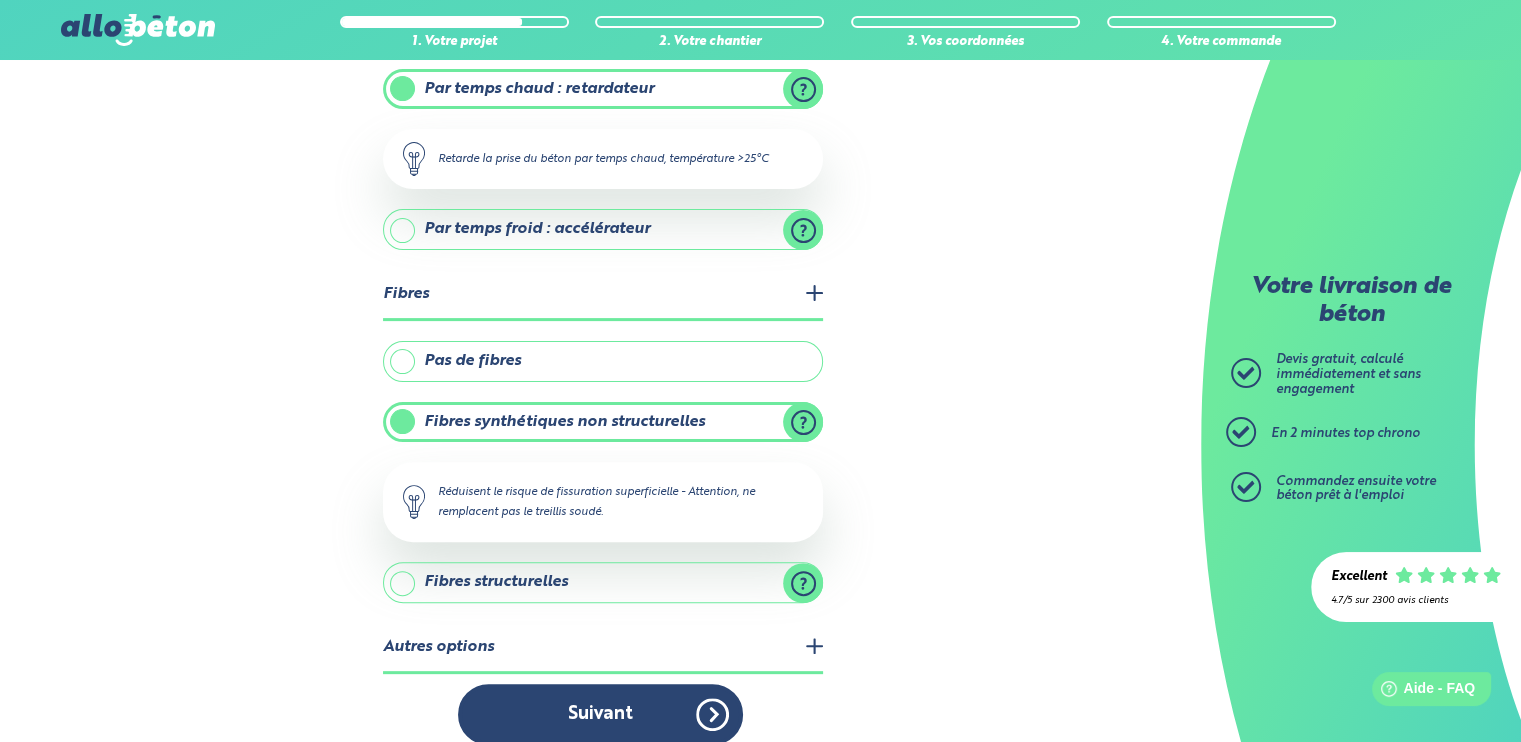 scroll, scrollTop: 500, scrollLeft: 0, axis: vertical 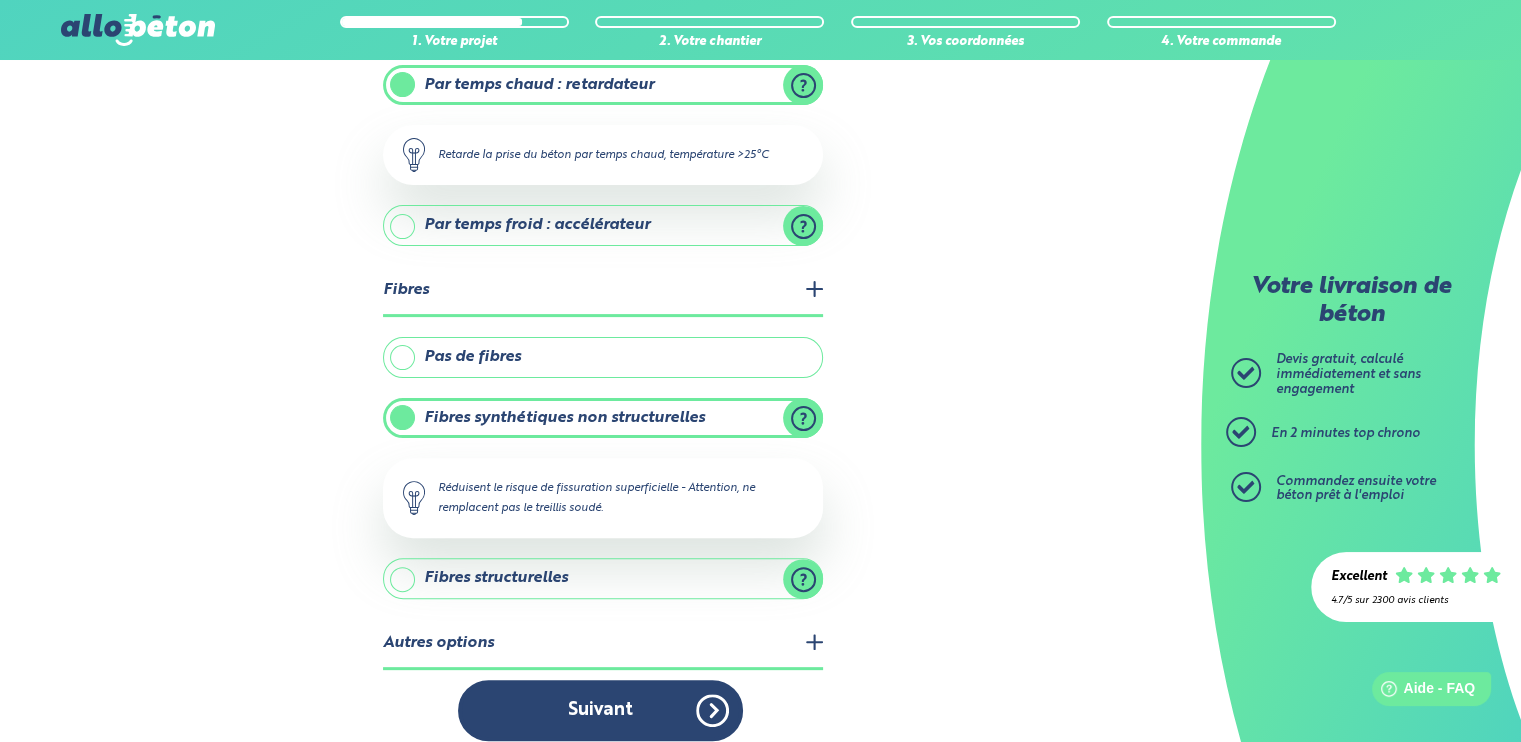 click on "Fibres structurelles" at bounding box center (603, 578) 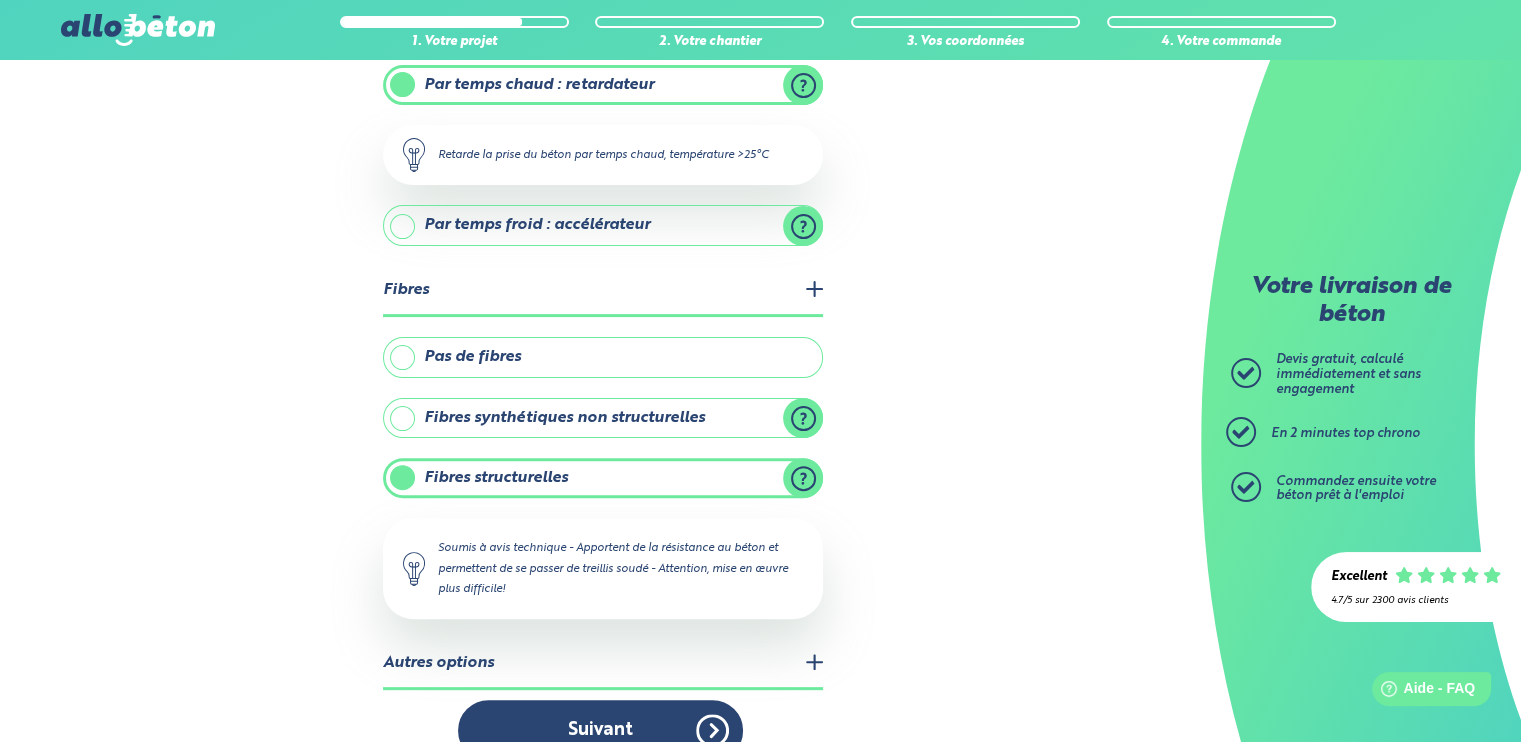 scroll, scrollTop: 531, scrollLeft: 0, axis: vertical 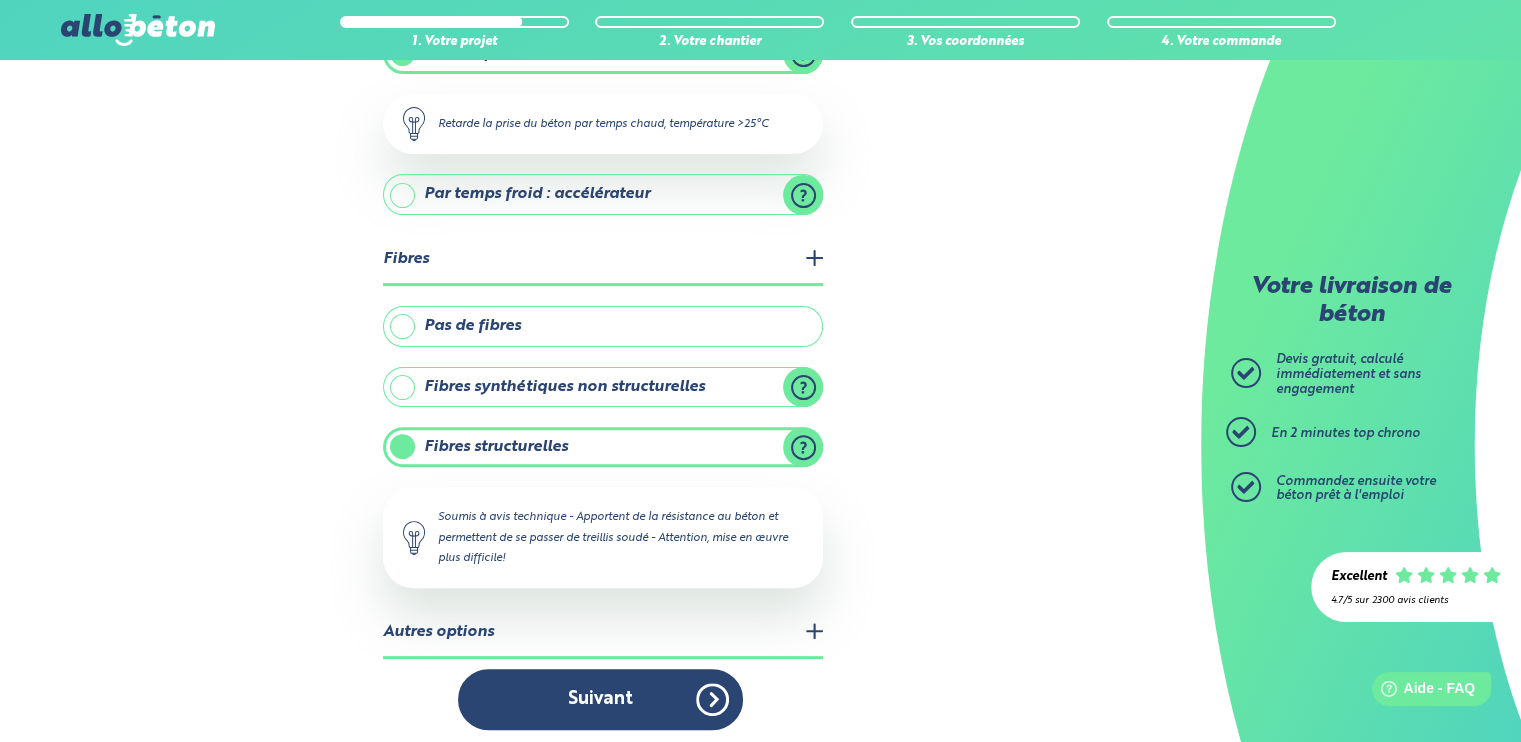 click on "Fibres synthétiques non structurelles" at bounding box center [603, 387] 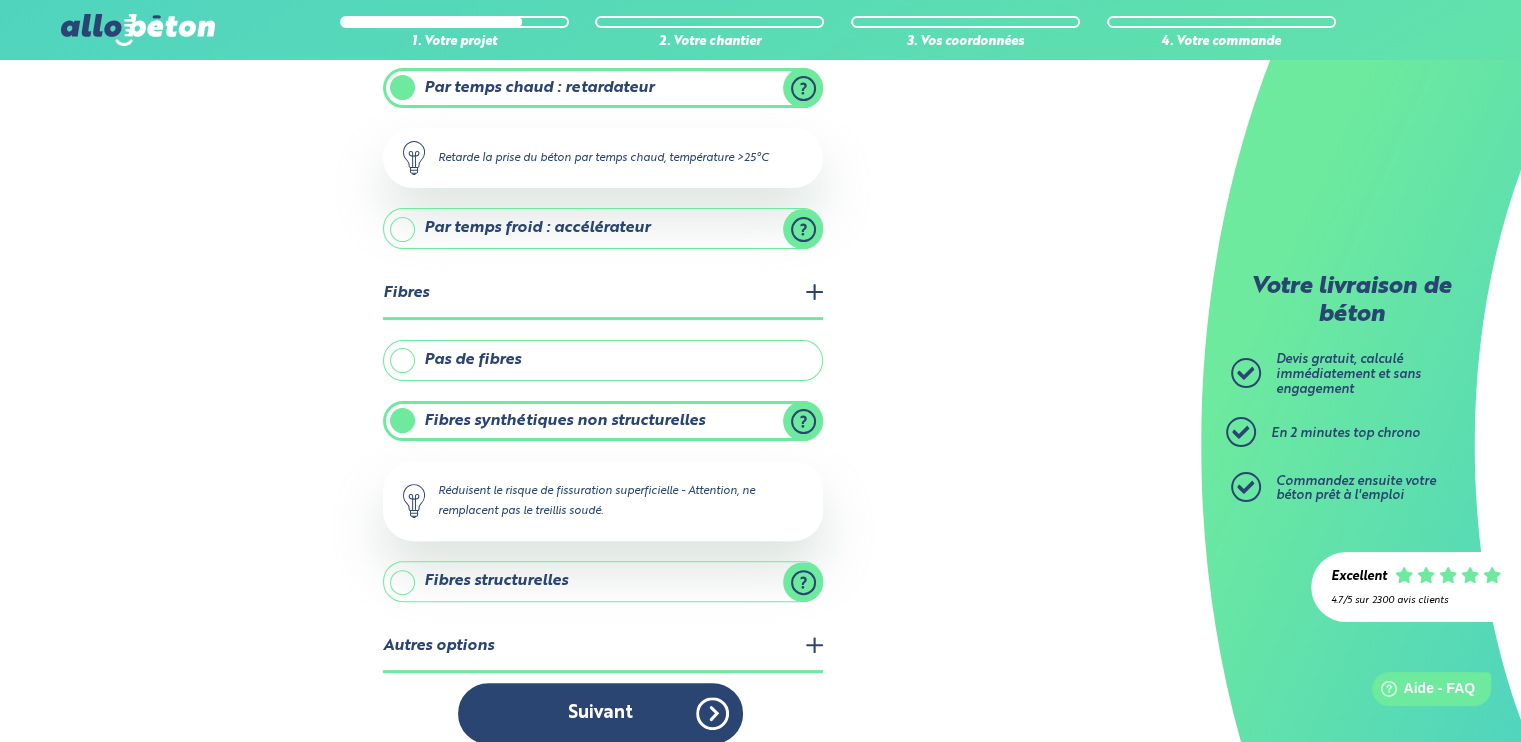 scroll, scrollTop: 496, scrollLeft: 0, axis: vertical 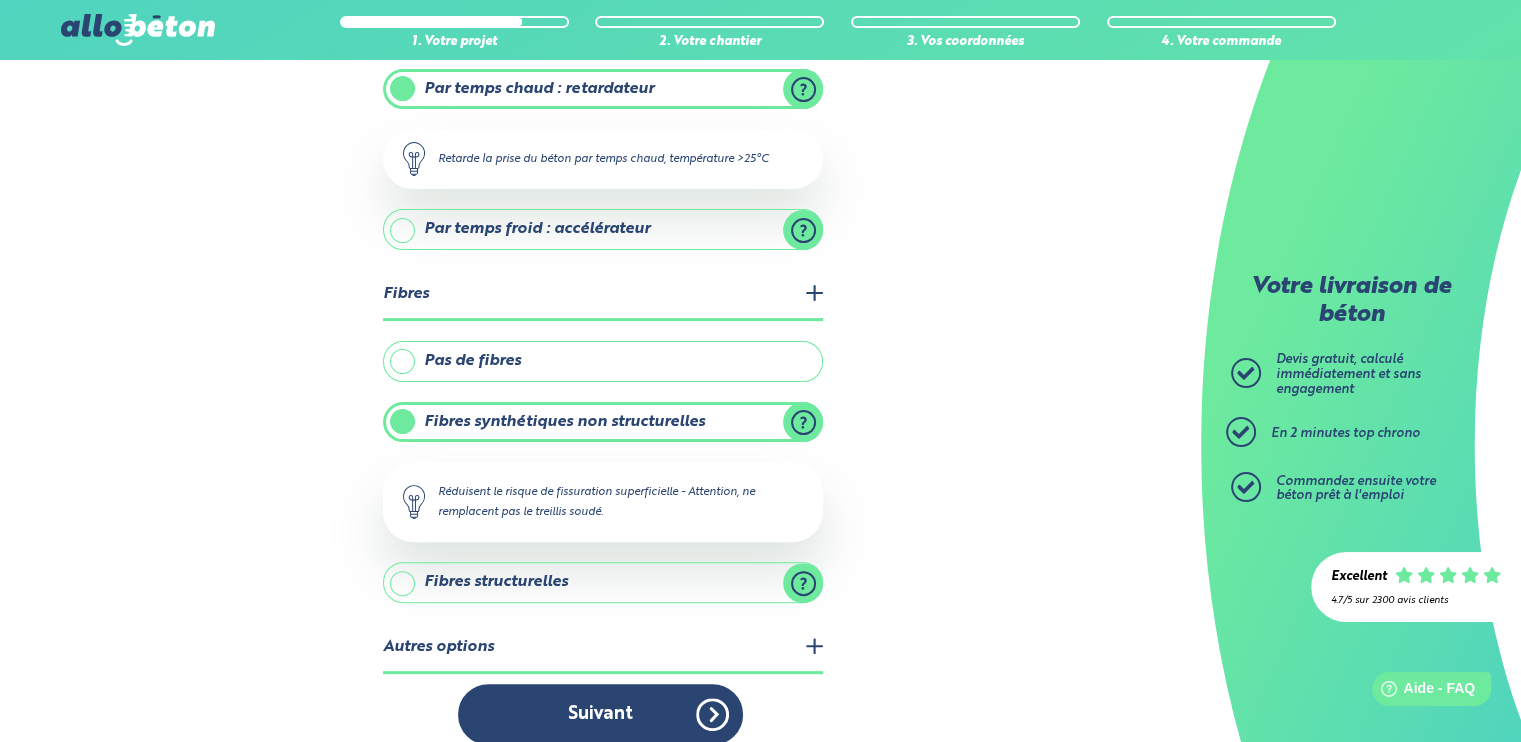 click on "Autres options" at bounding box center [603, 648] 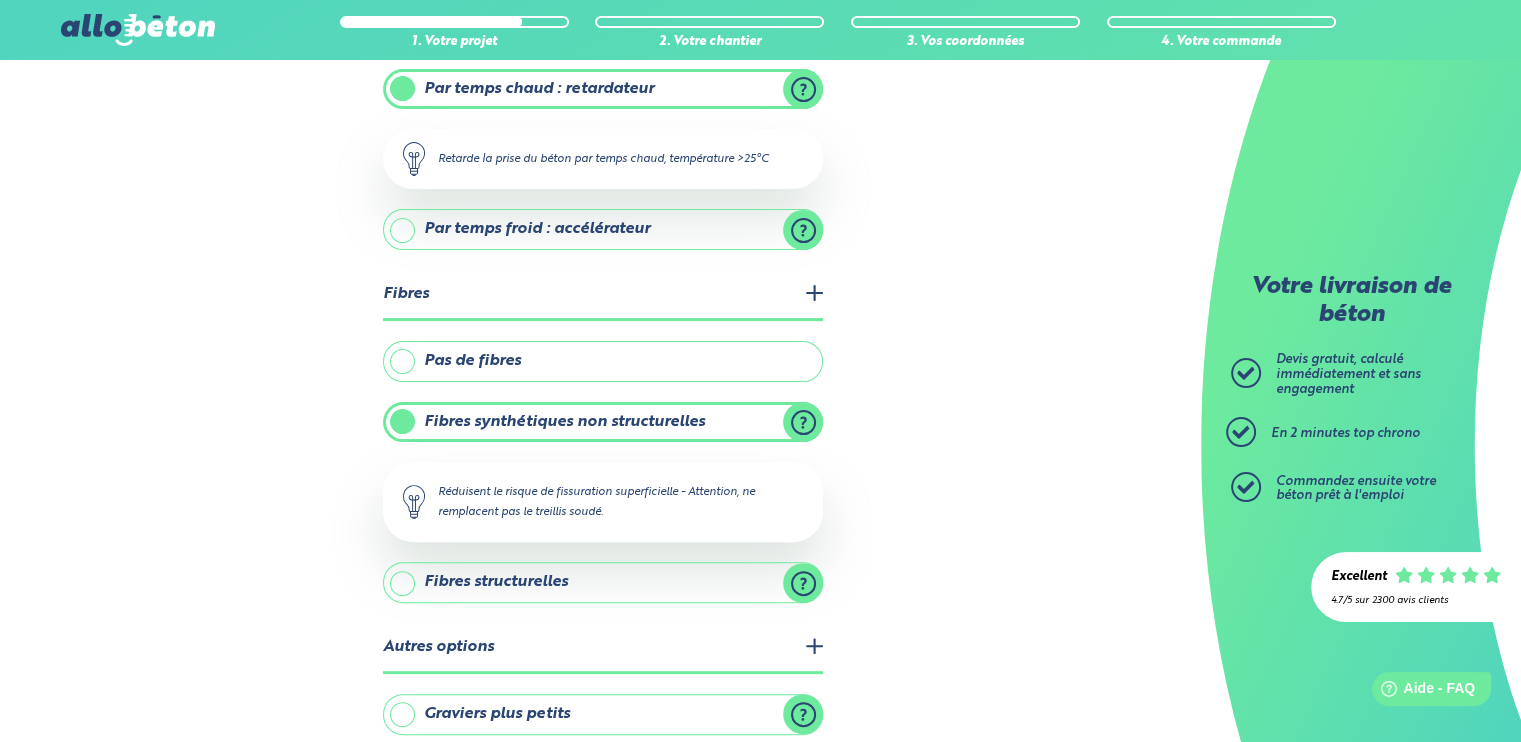 scroll, scrollTop: 640, scrollLeft: 0, axis: vertical 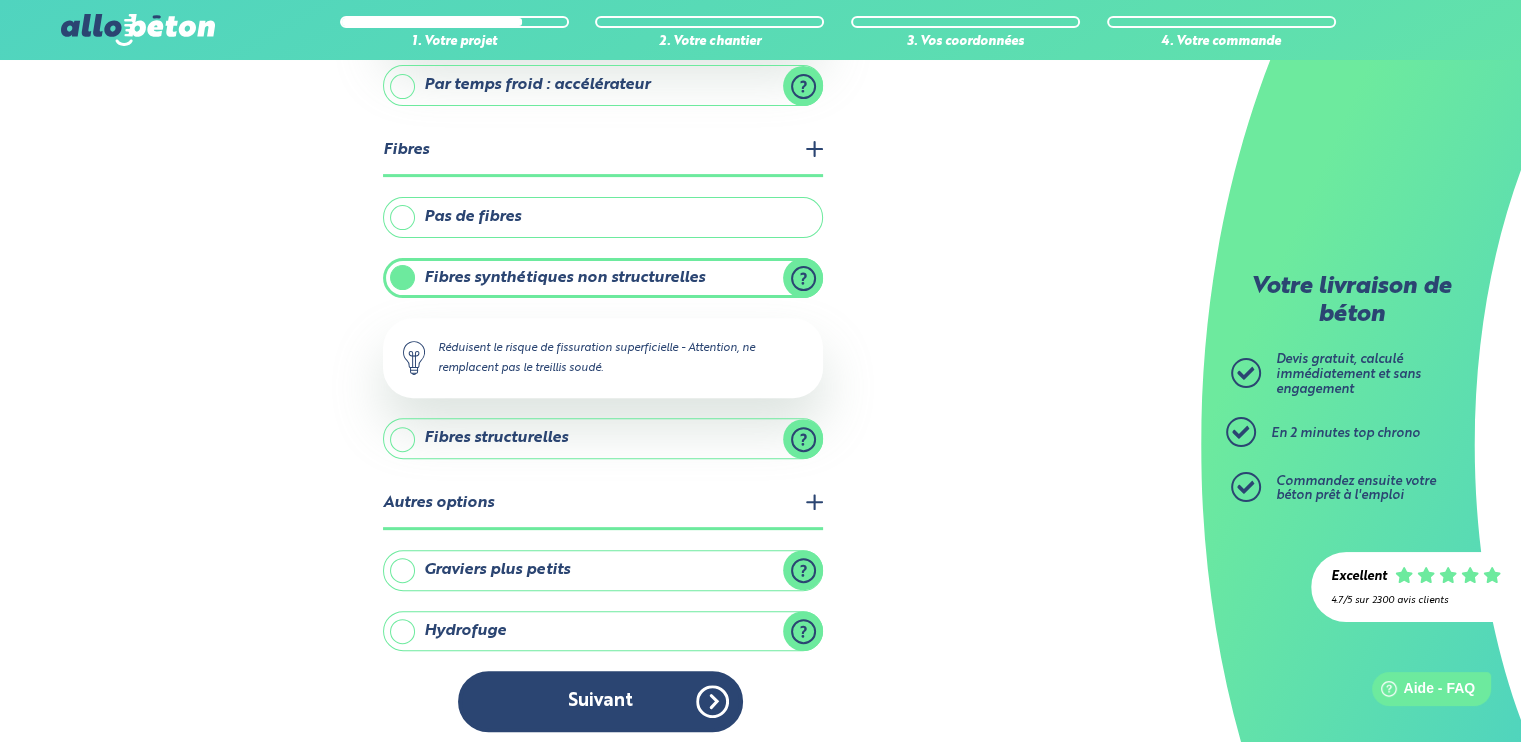 click on "Graviers plus petits" at bounding box center [603, 570] 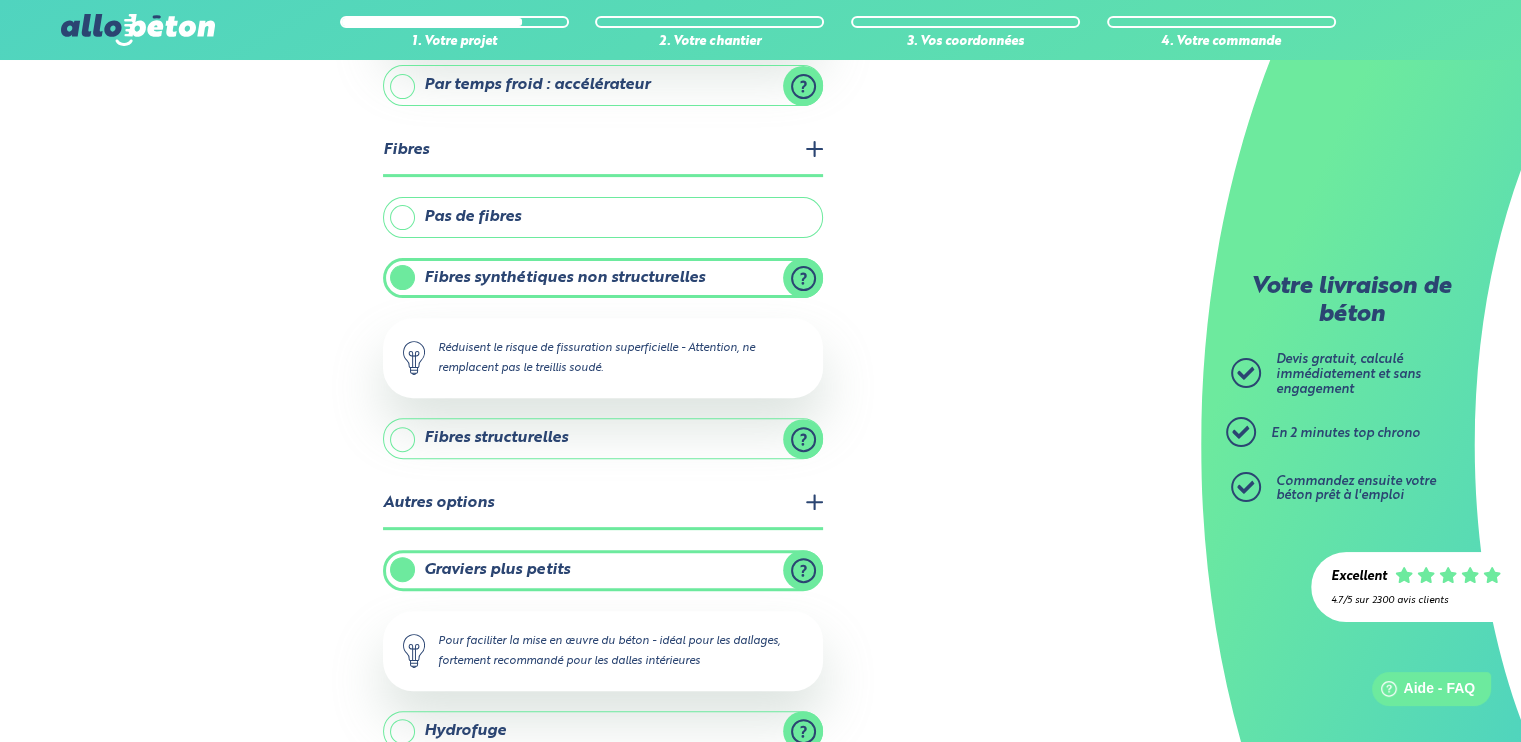 scroll, scrollTop: 740, scrollLeft: 0, axis: vertical 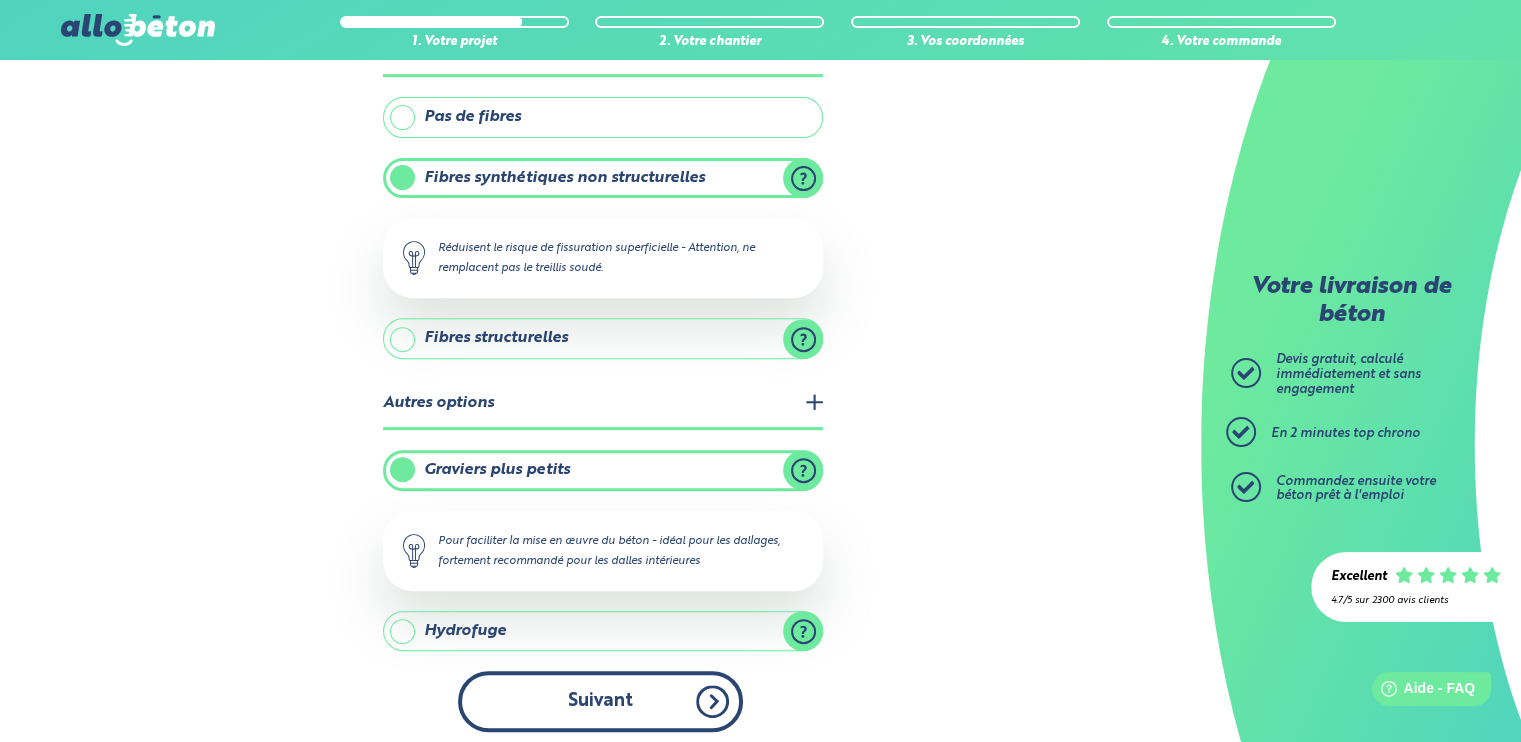 click on "Suivant" at bounding box center [600, 701] 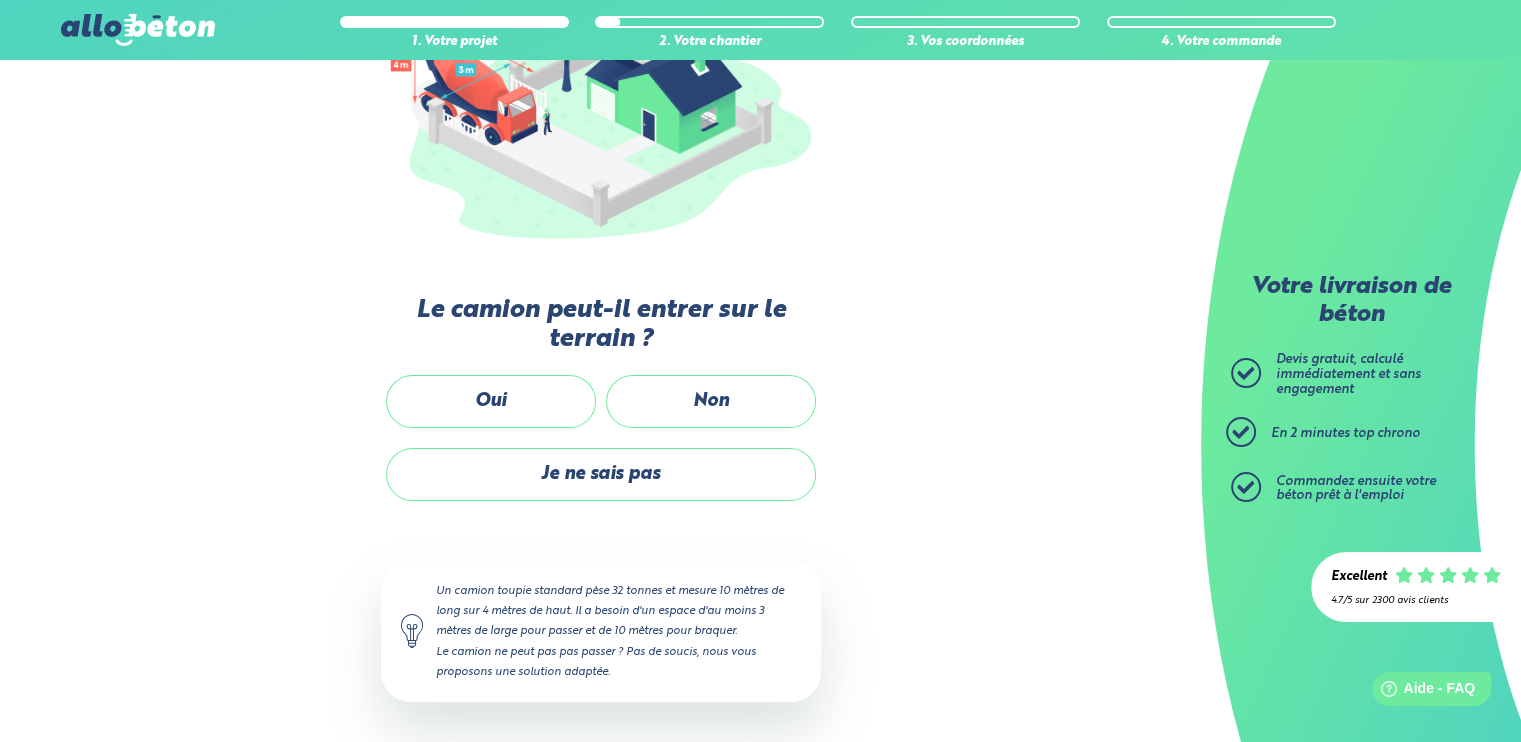 scroll, scrollTop: 315, scrollLeft: 0, axis: vertical 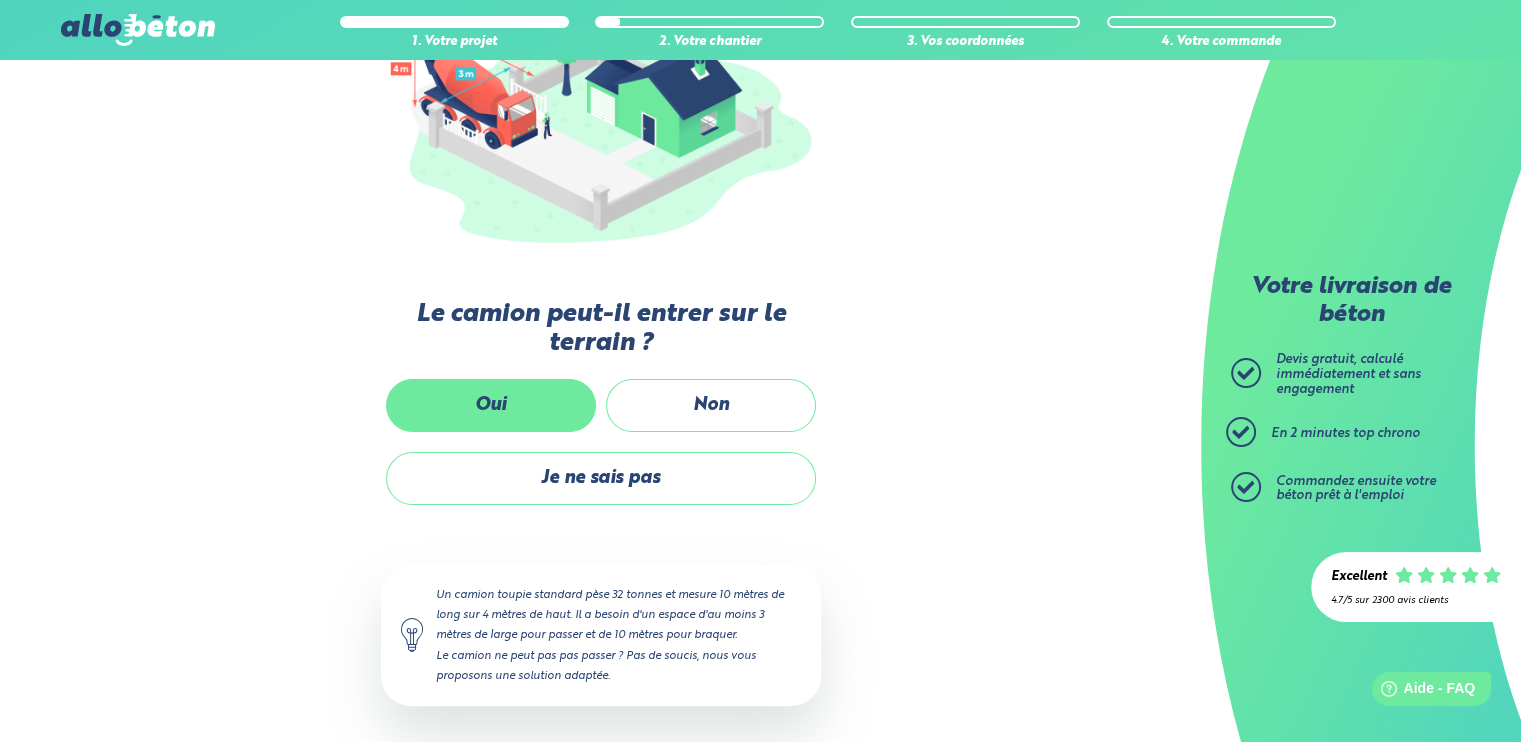 click on "Oui" at bounding box center (491, 405) 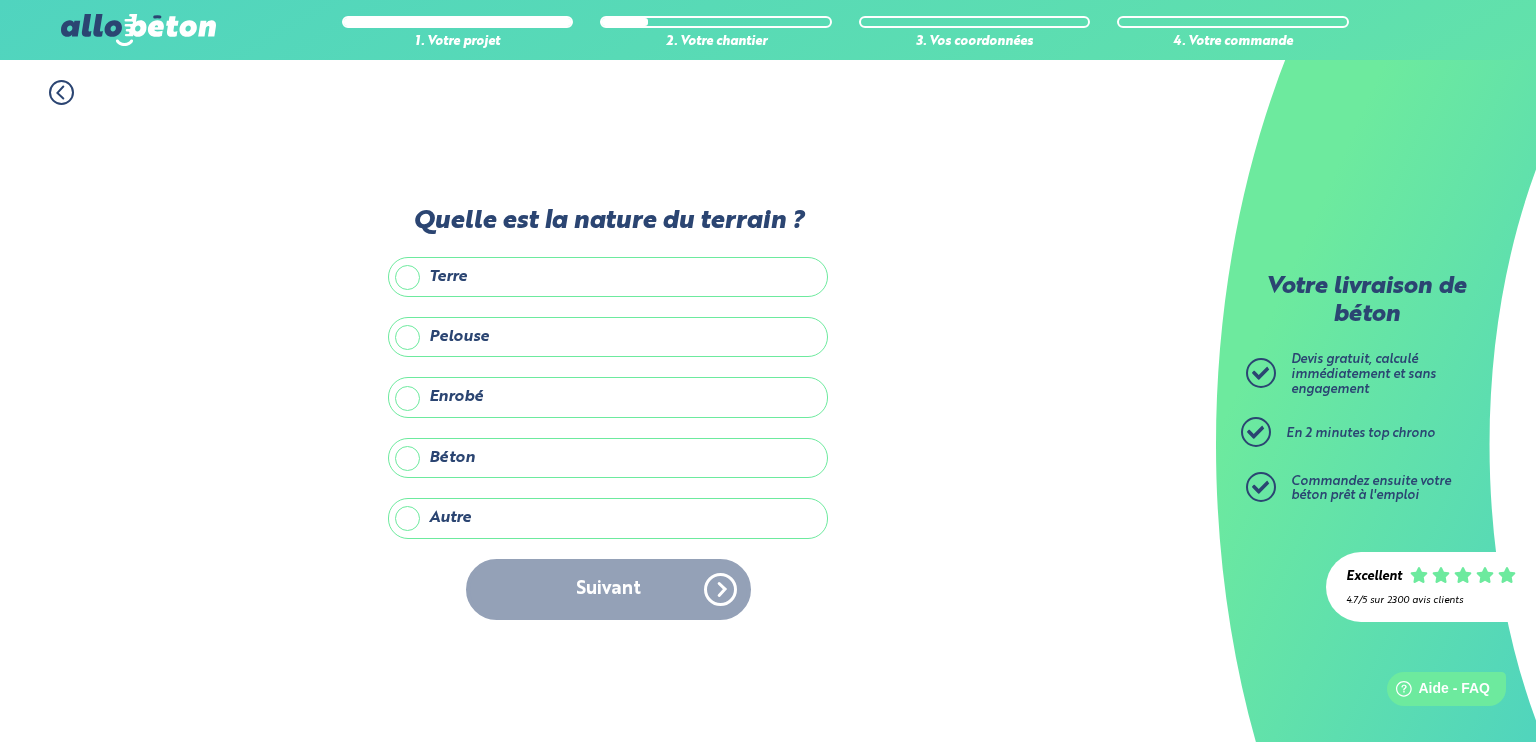 click on "Enrobé" at bounding box center (608, 397) 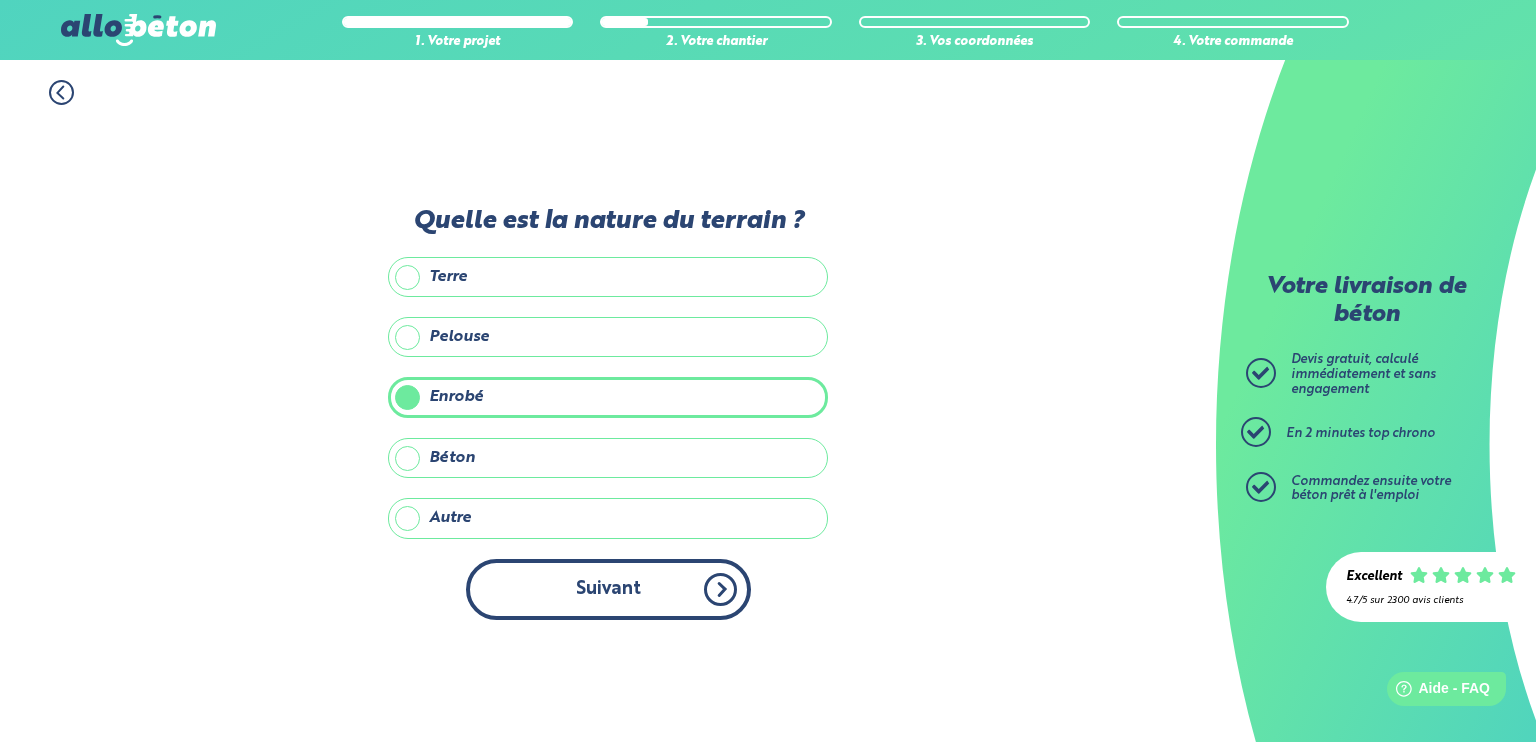 click on "Suivant" at bounding box center (608, 589) 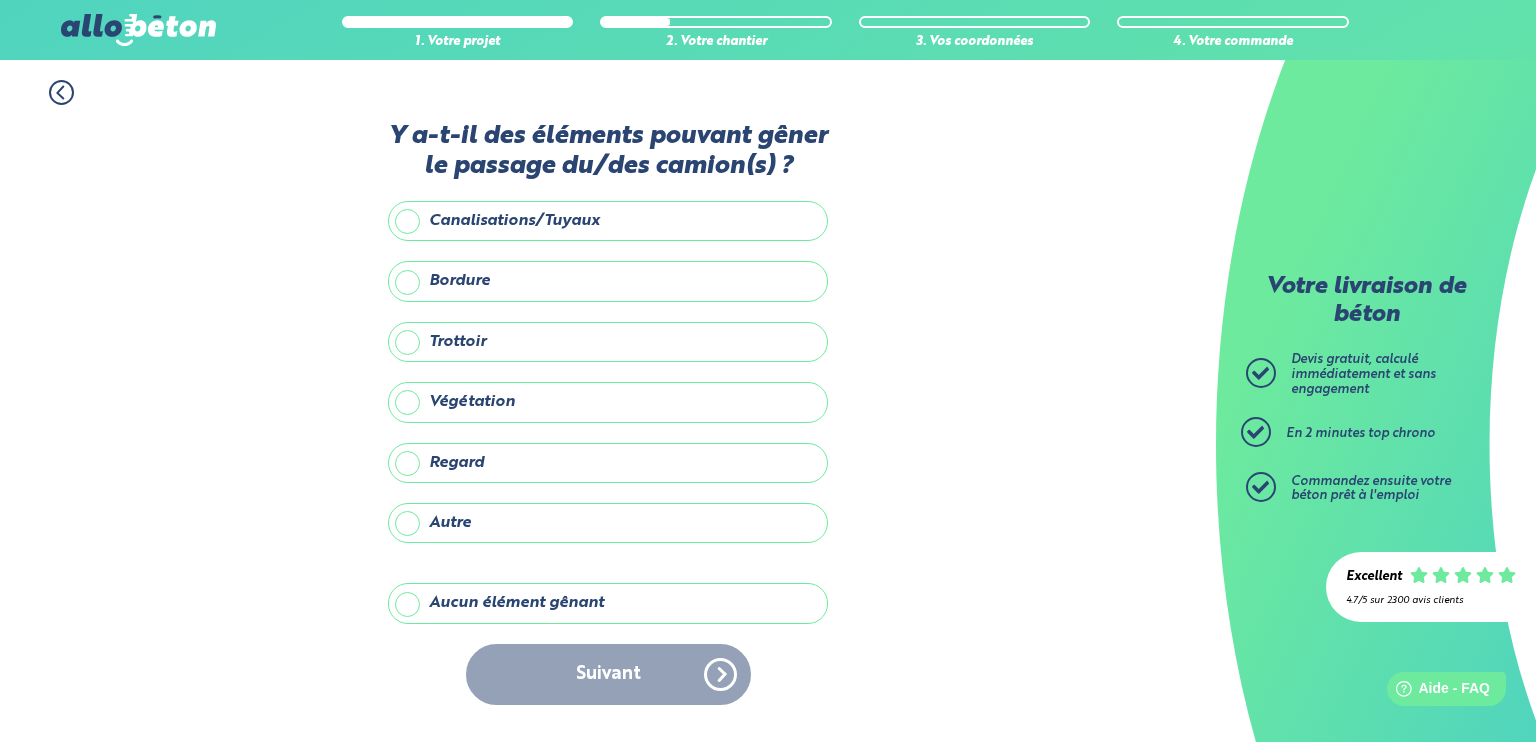click on "Aucun élément gênant" at bounding box center (608, 603) 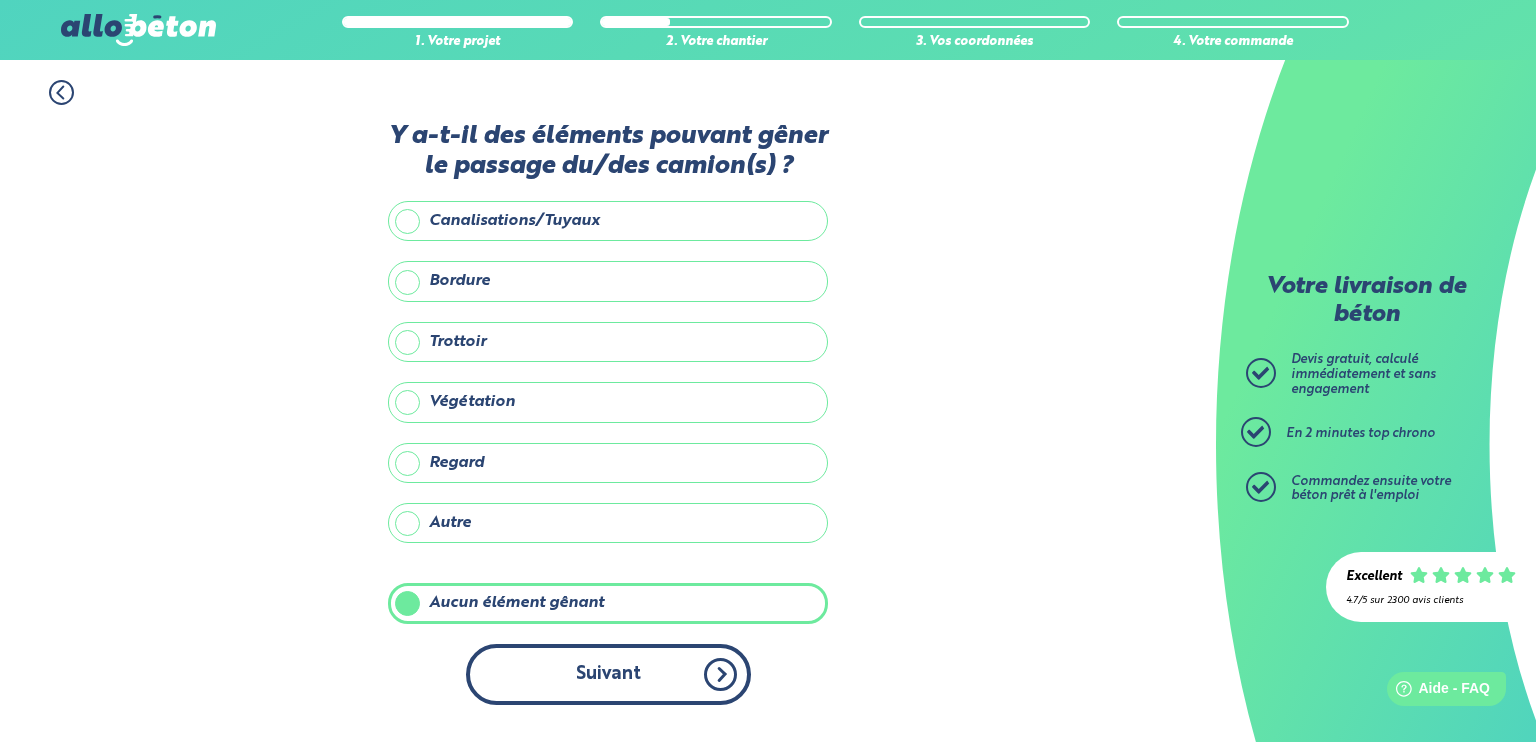 click on "Suivant" at bounding box center [608, 674] 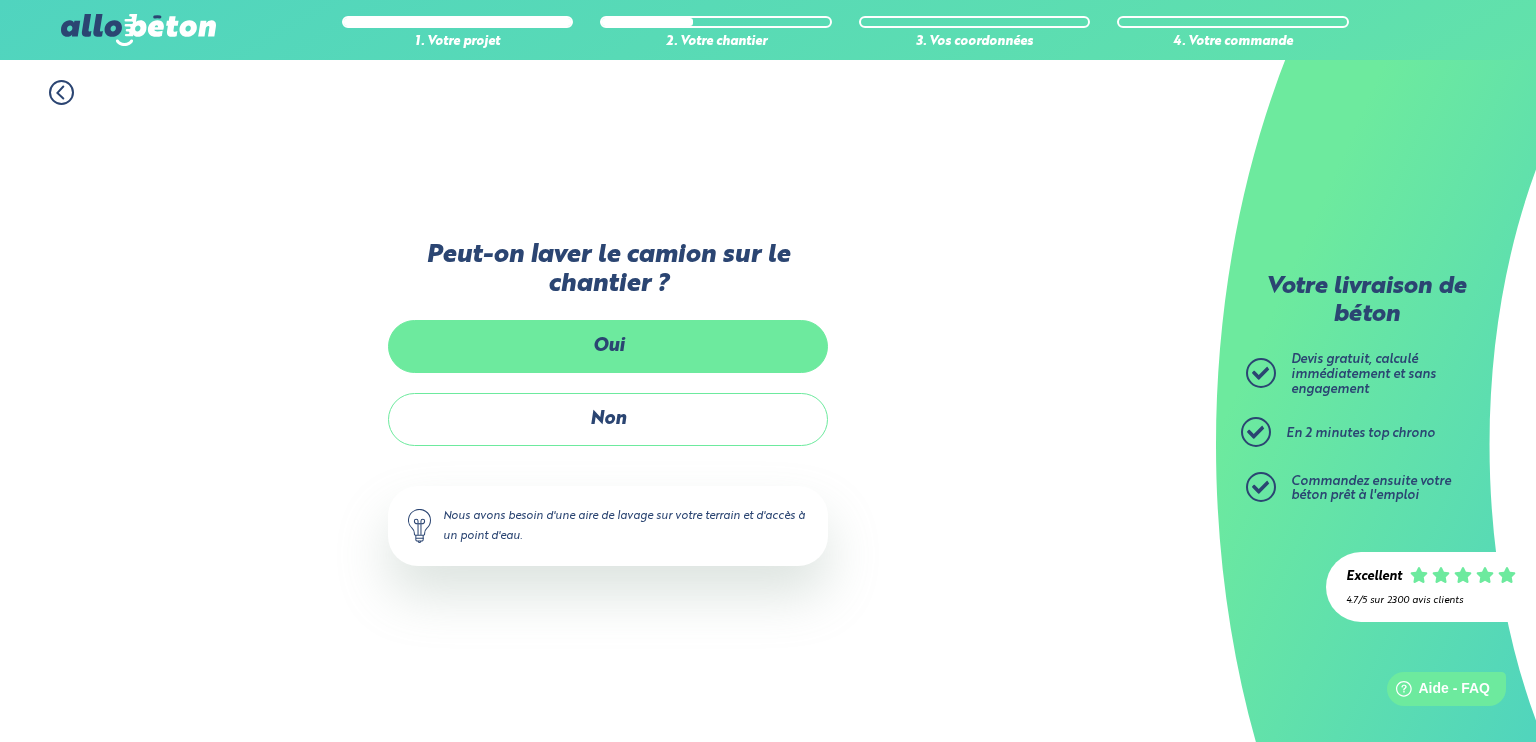 click on "Oui" at bounding box center (608, 346) 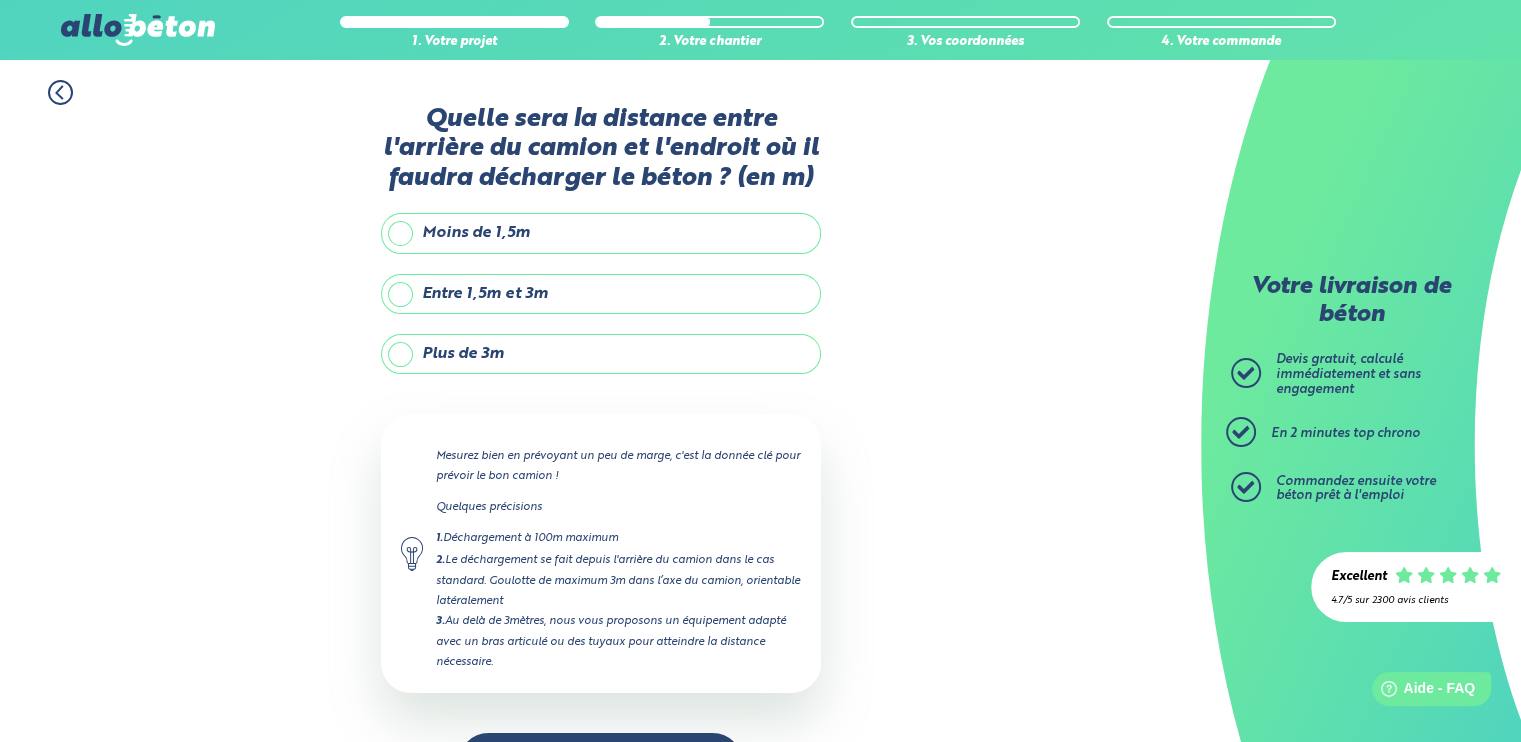 click on "Moins de 1,5m" at bounding box center (601, 233) 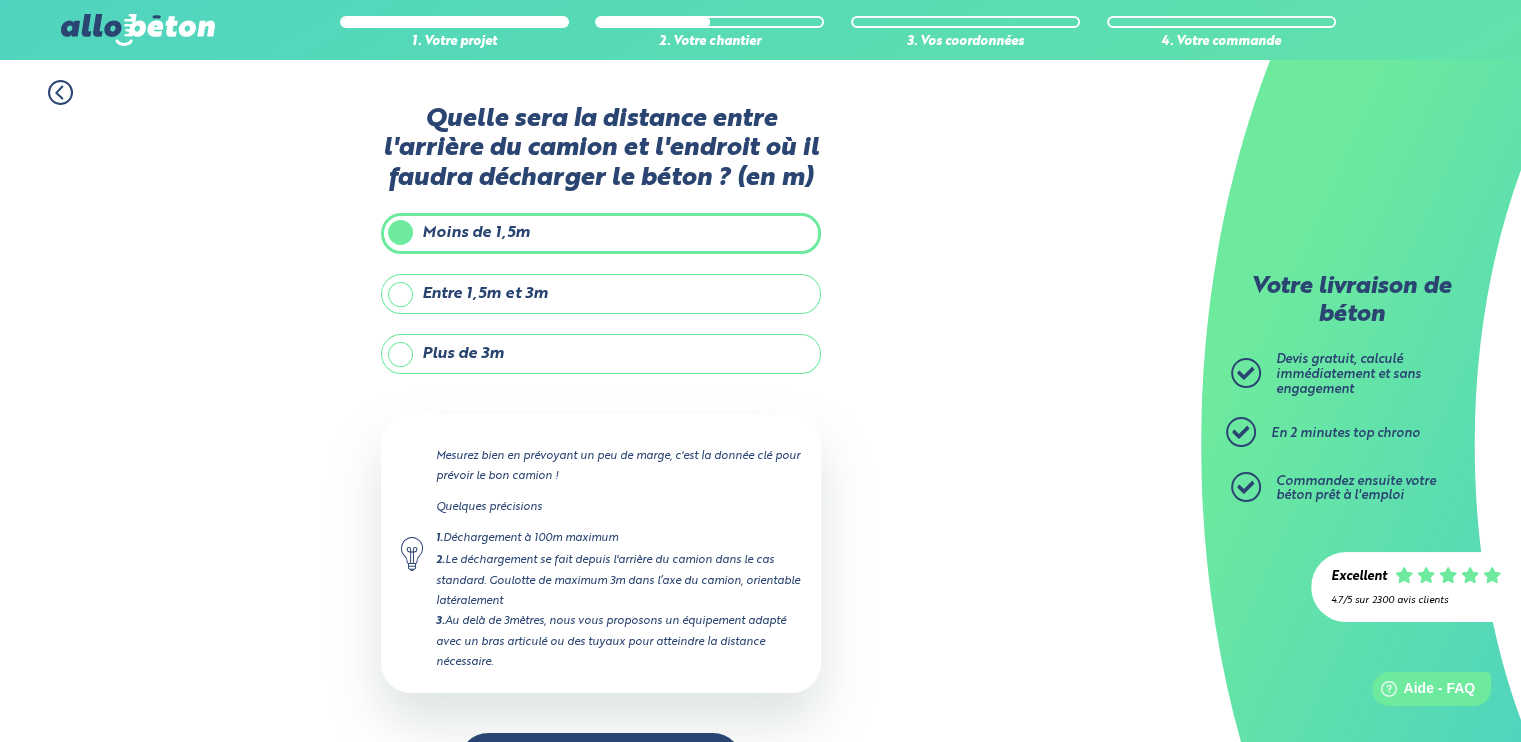 scroll, scrollTop: 66, scrollLeft: 0, axis: vertical 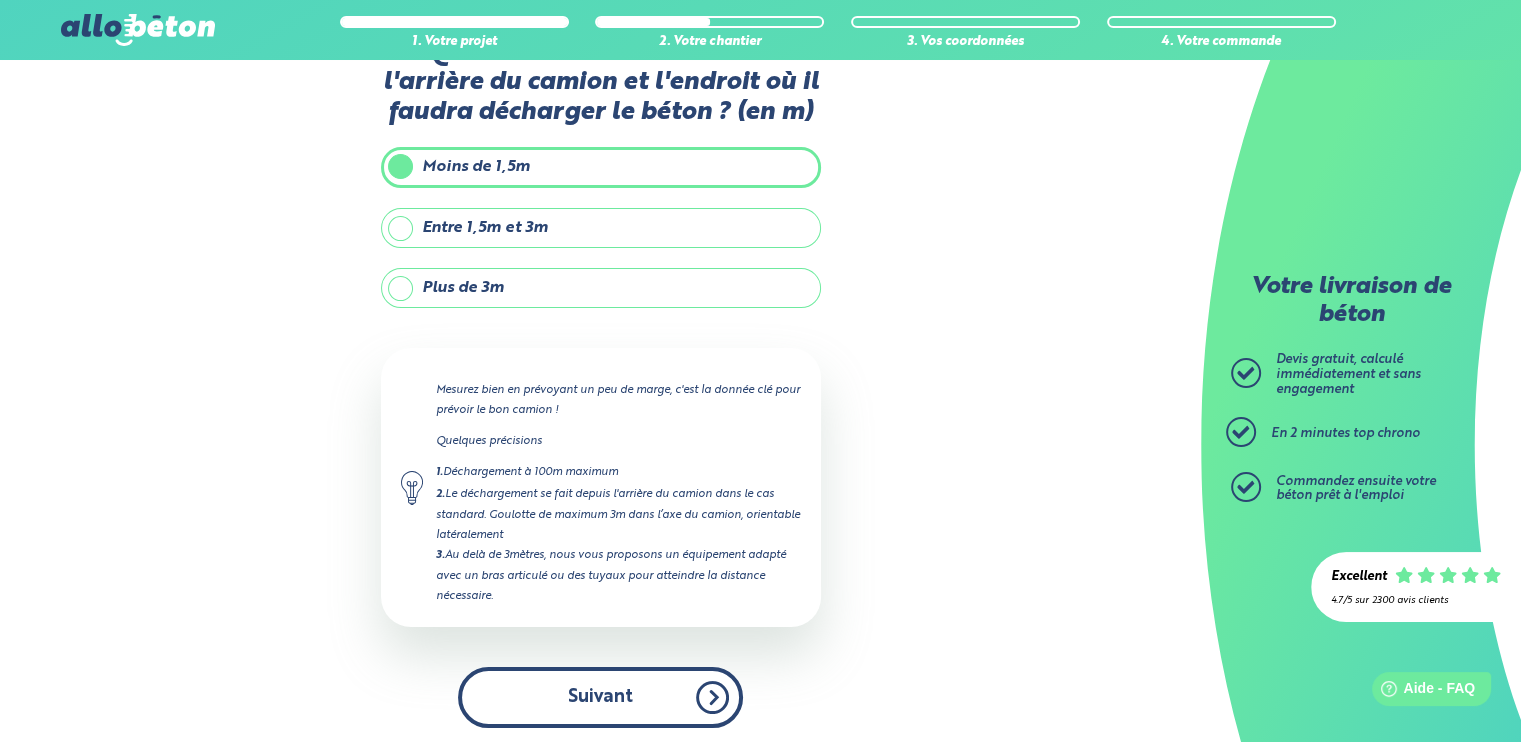 click on "Suivant" at bounding box center (600, 697) 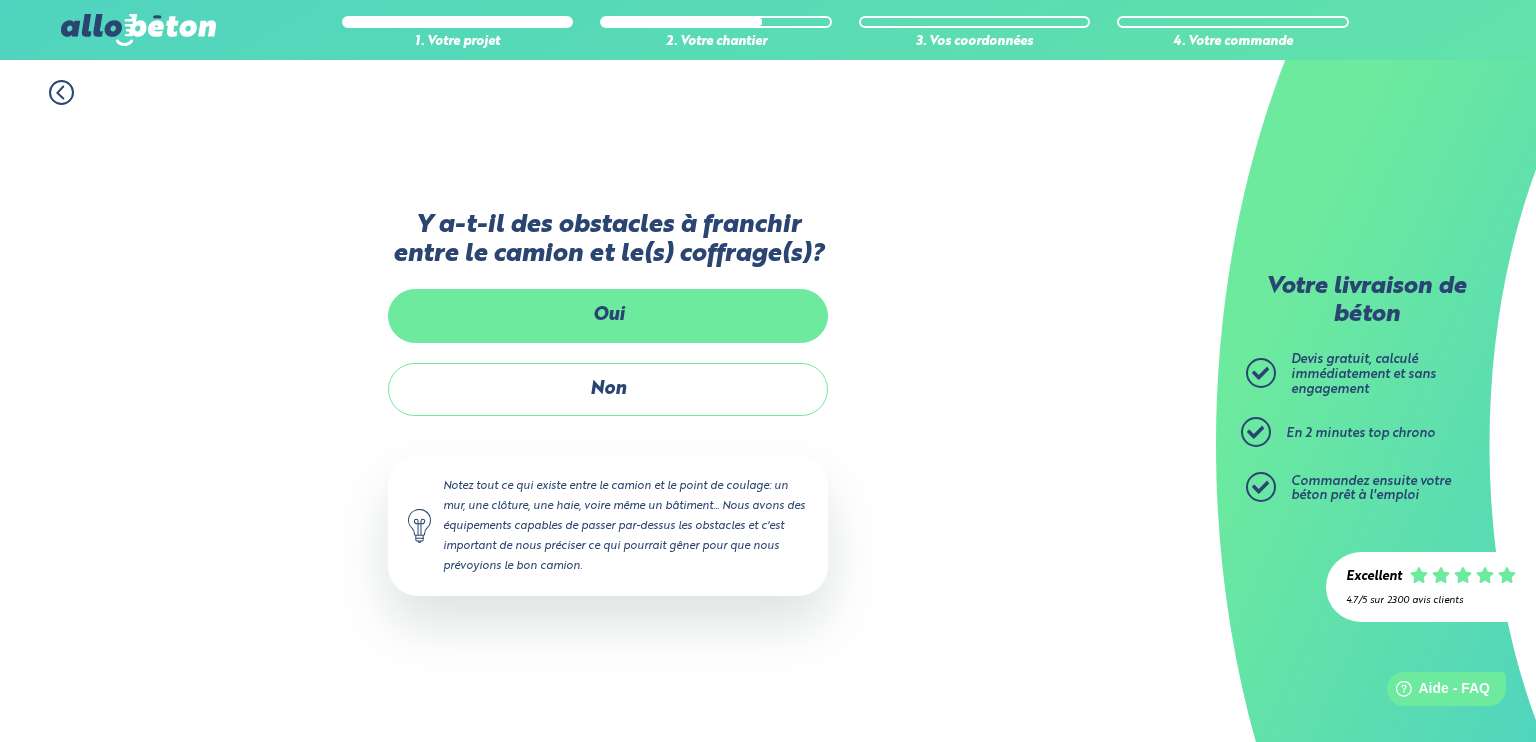 click on "Oui" at bounding box center [608, 315] 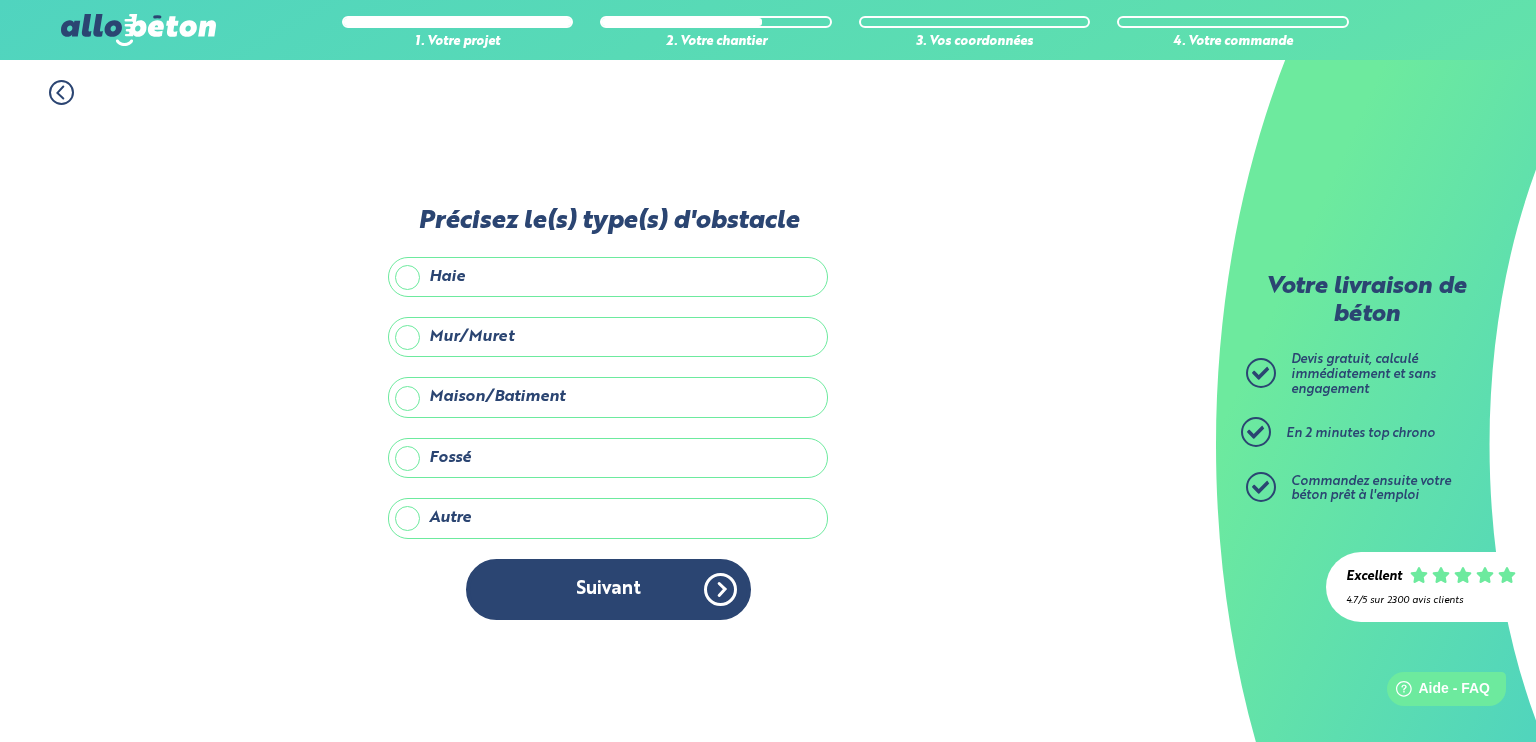 click 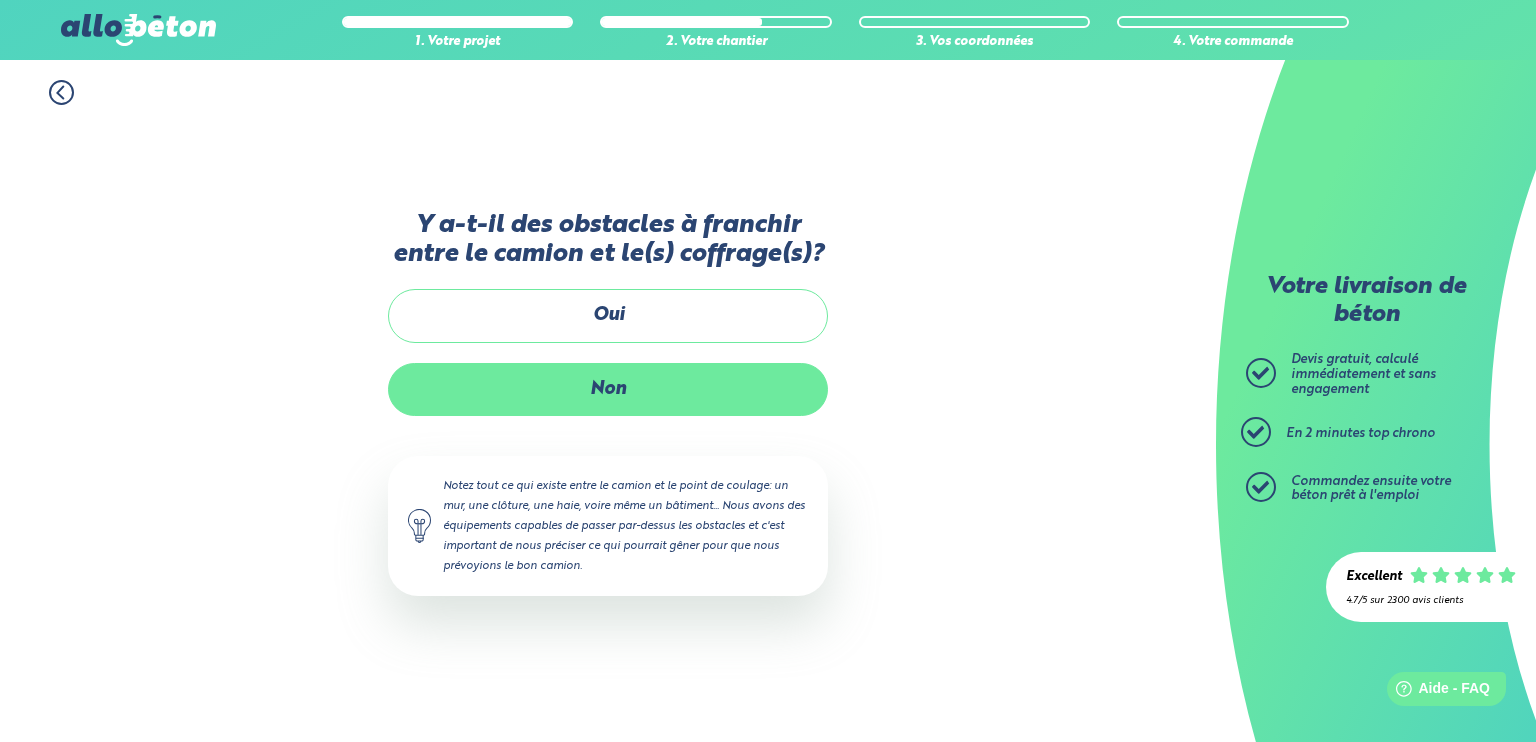 click on "Non" at bounding box center (608, 389) 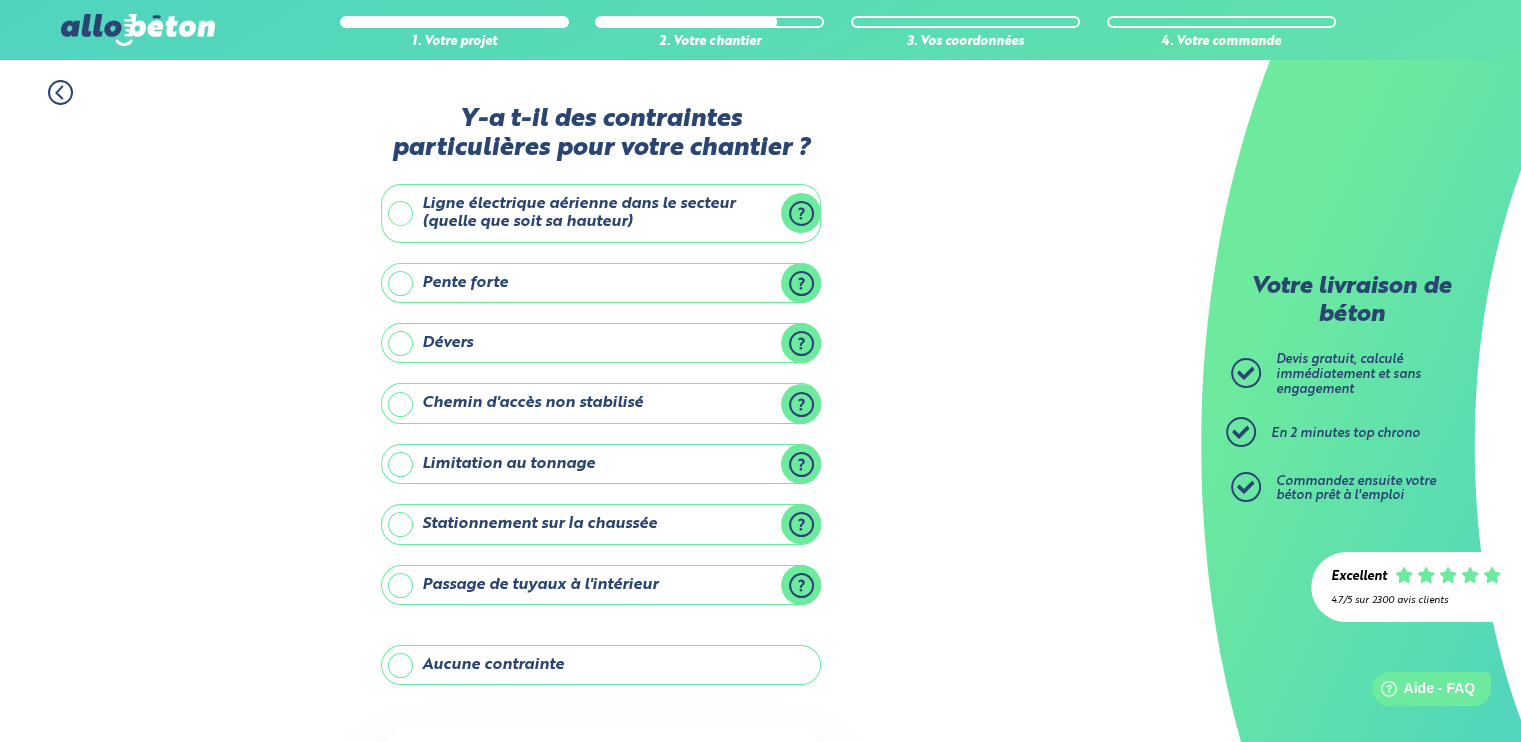 click on "Aucune contrainte" at bounding box center (601, 665) 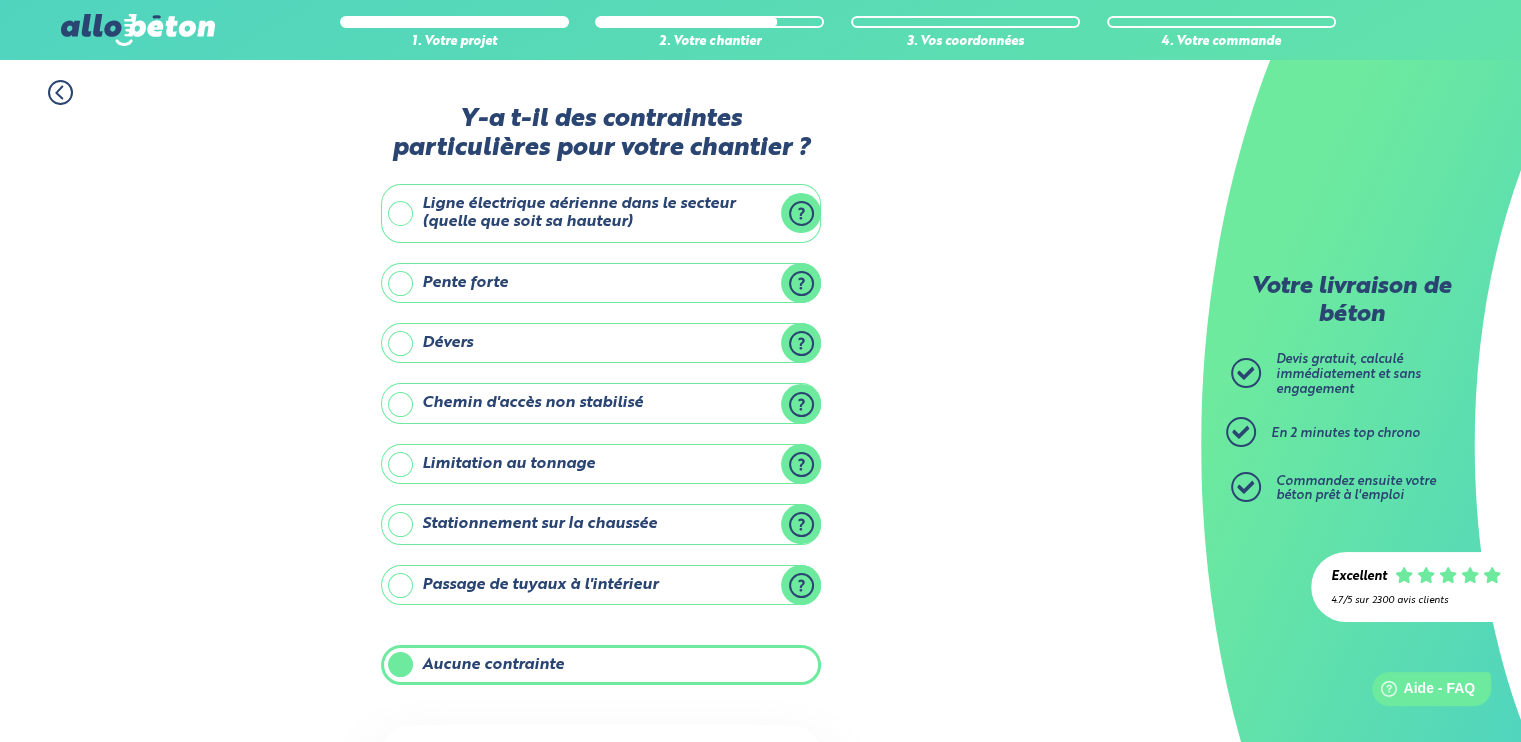 scroll, scrollTop: 180, scrollLeft: 0, axis: vertical 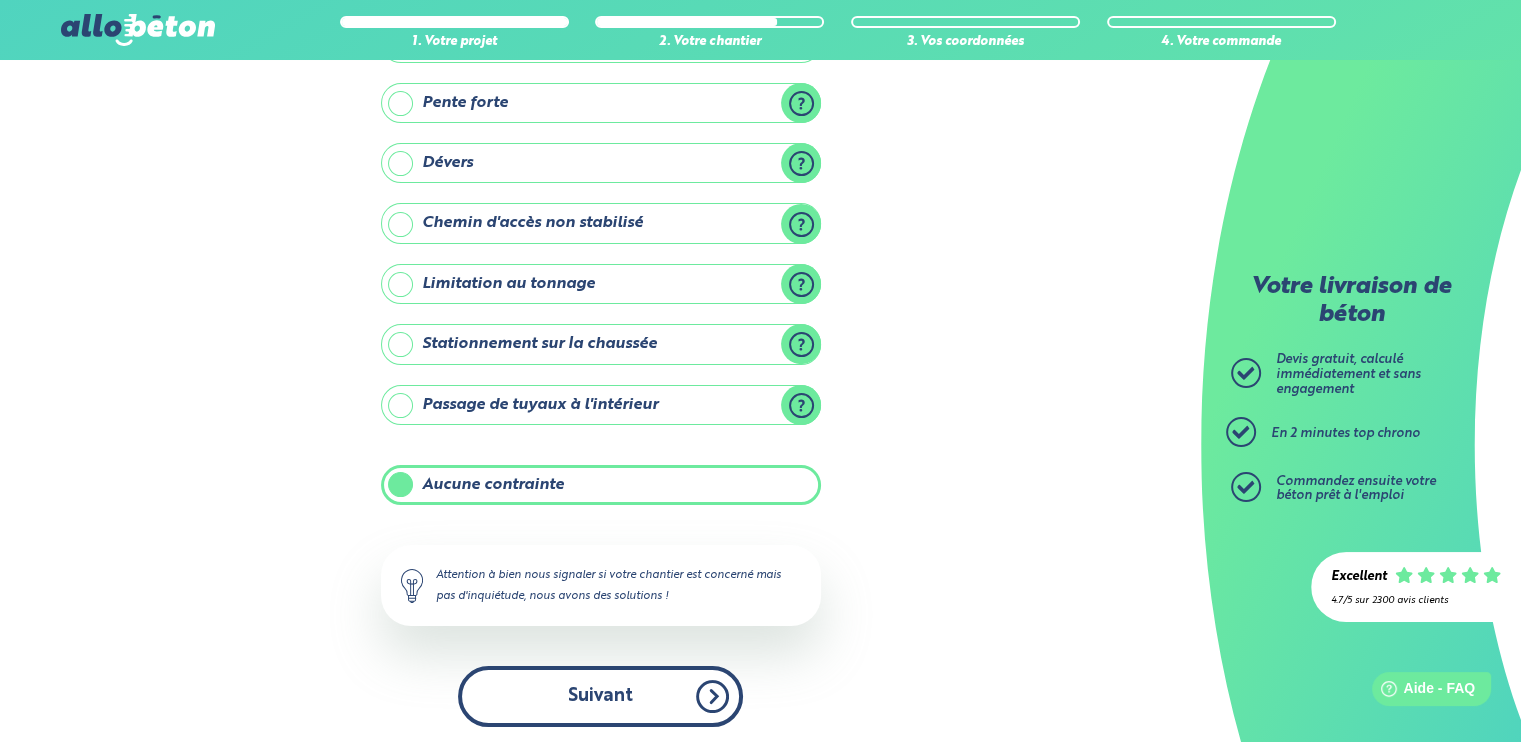 click on "Suivant" at bounding box center [600, 696] 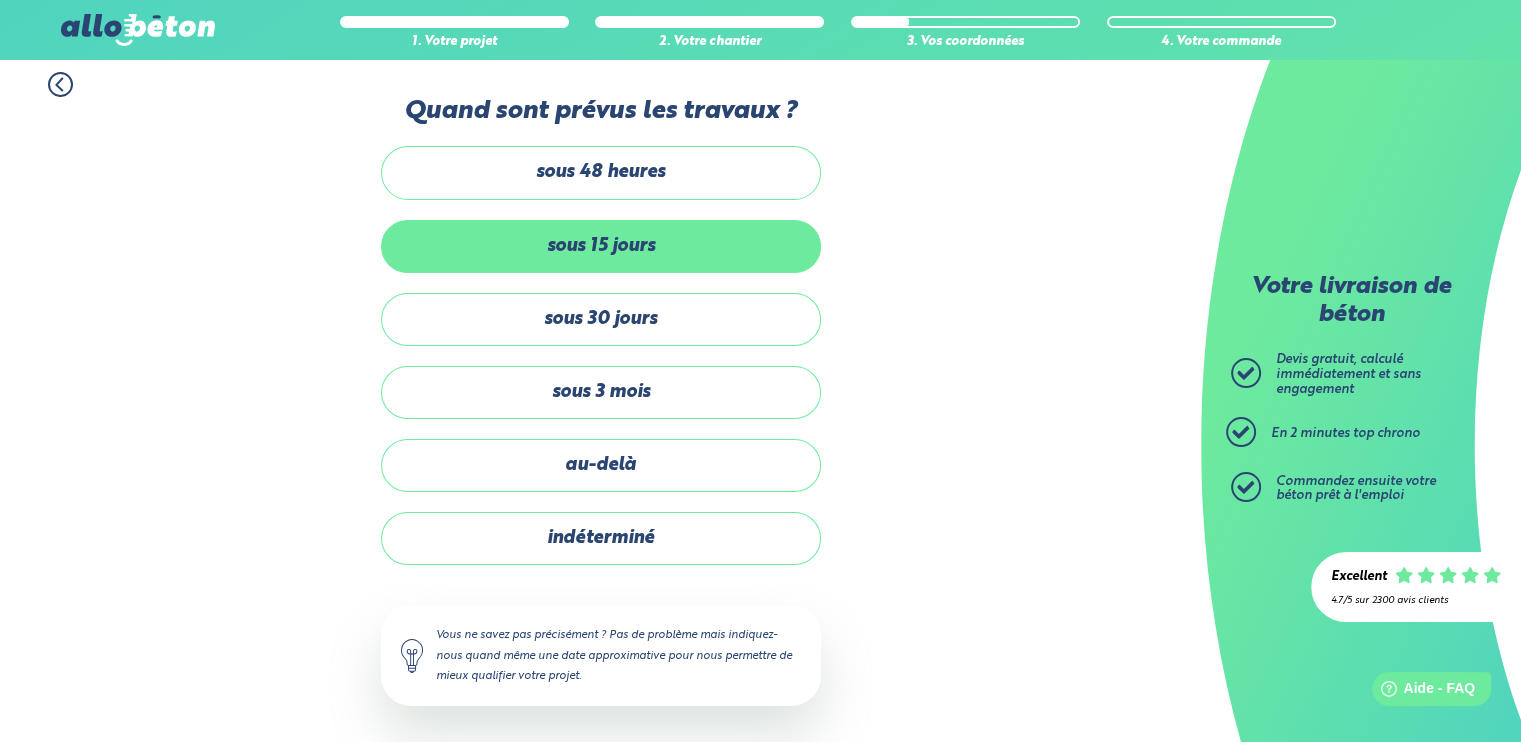 click on "sous 15 jours" at bounding box center [601, 246] 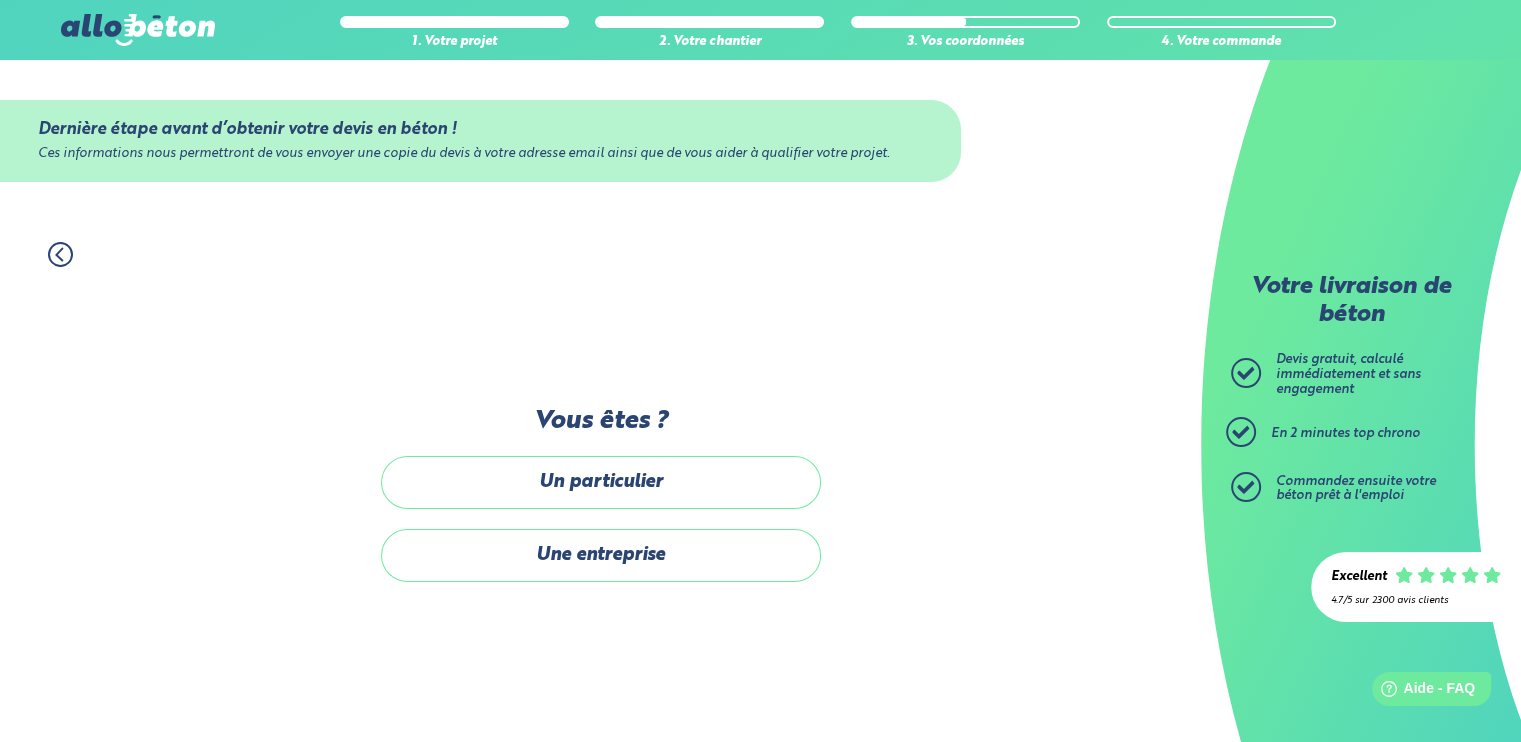 scroll, scrollTop: 0, scrollLeft: 0, axis: both 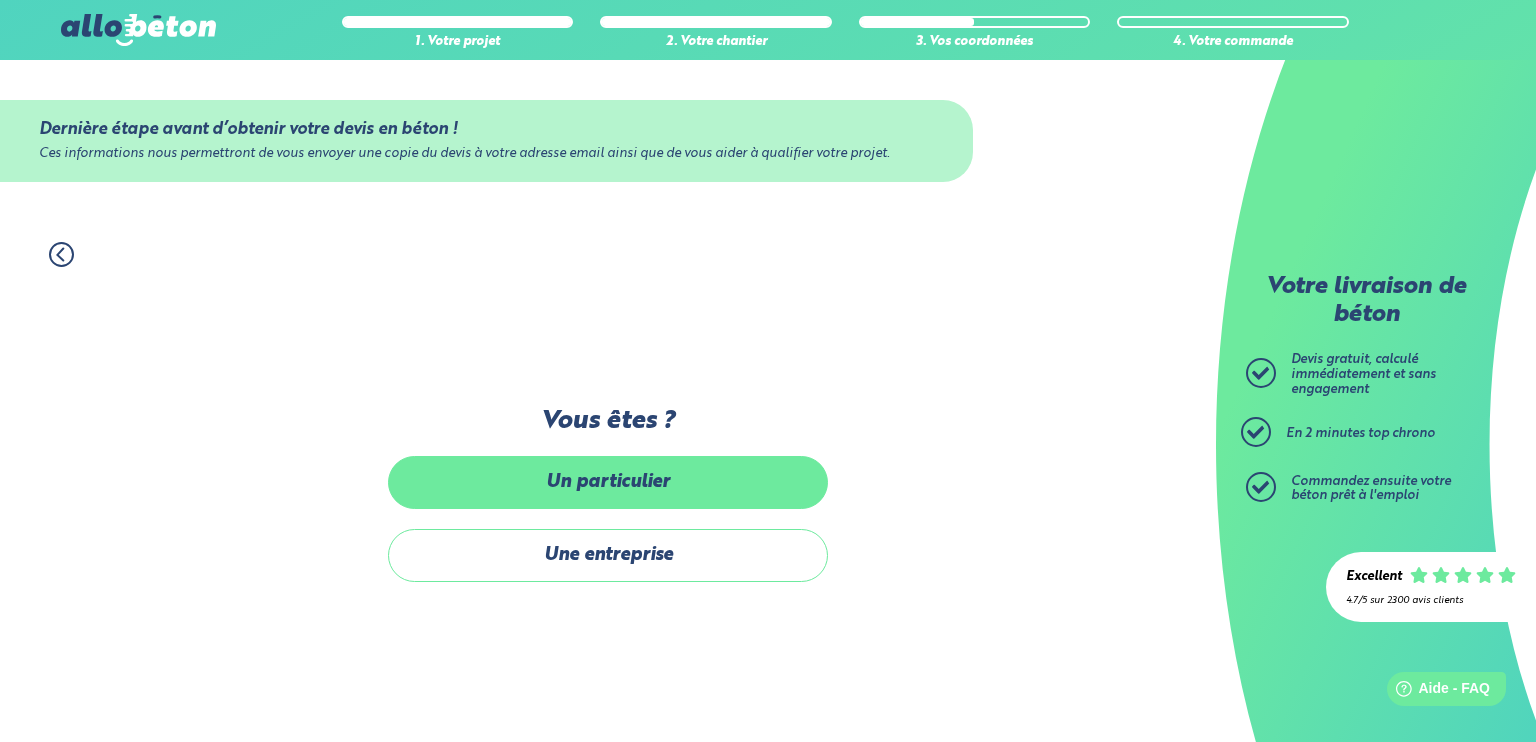 click on "Un particulier" at bounding box center [608, 482] 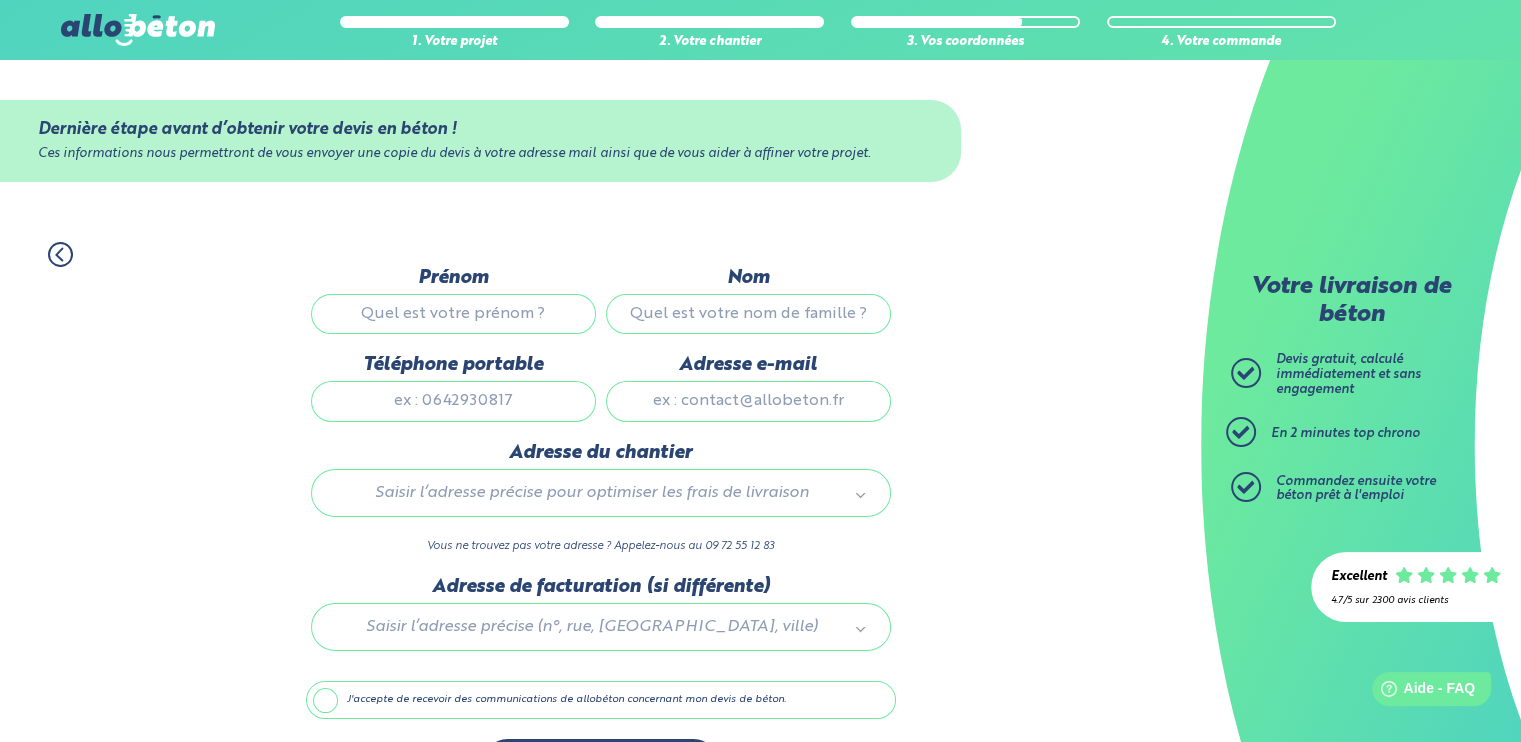 click on "Prénom" at bounding box center [453, 314] 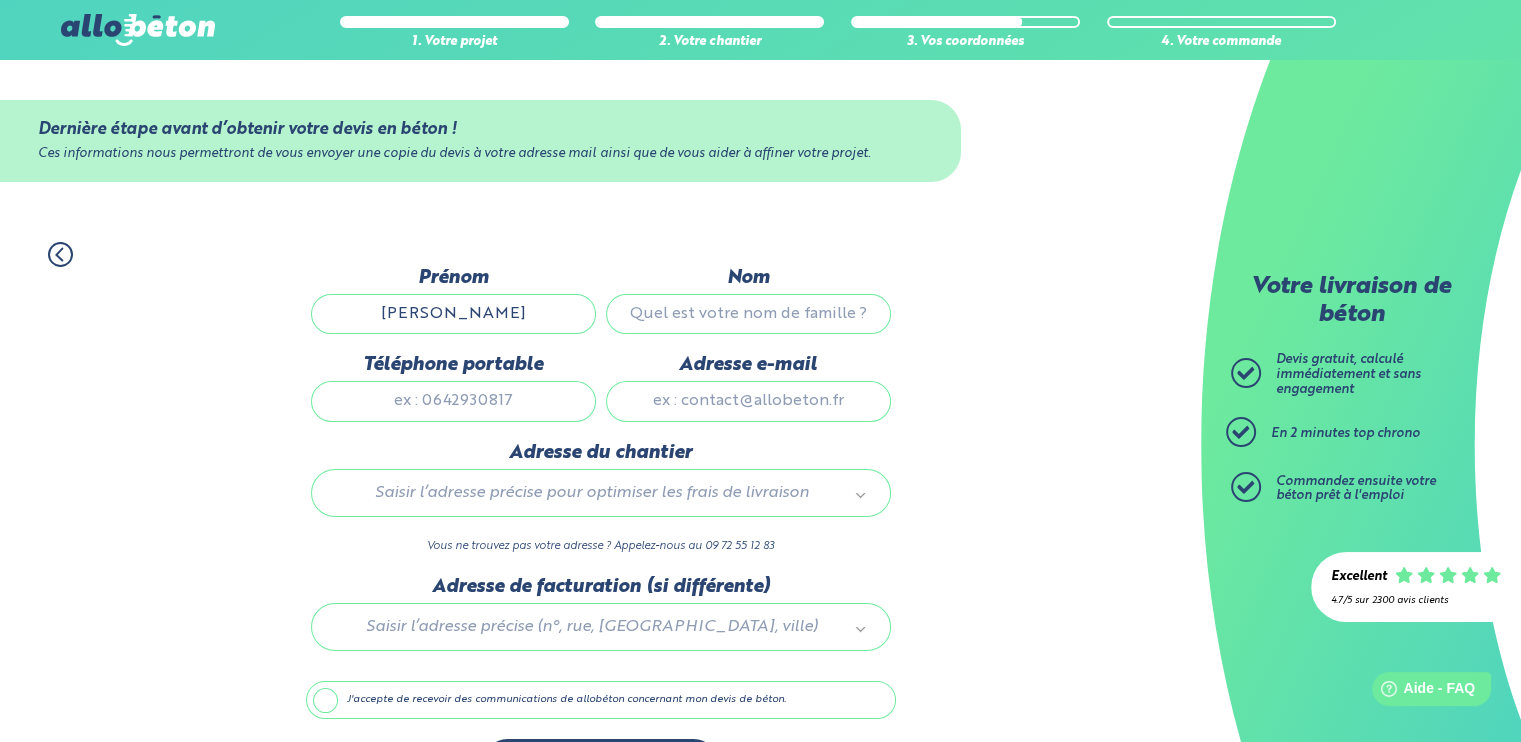 type on "yannick" 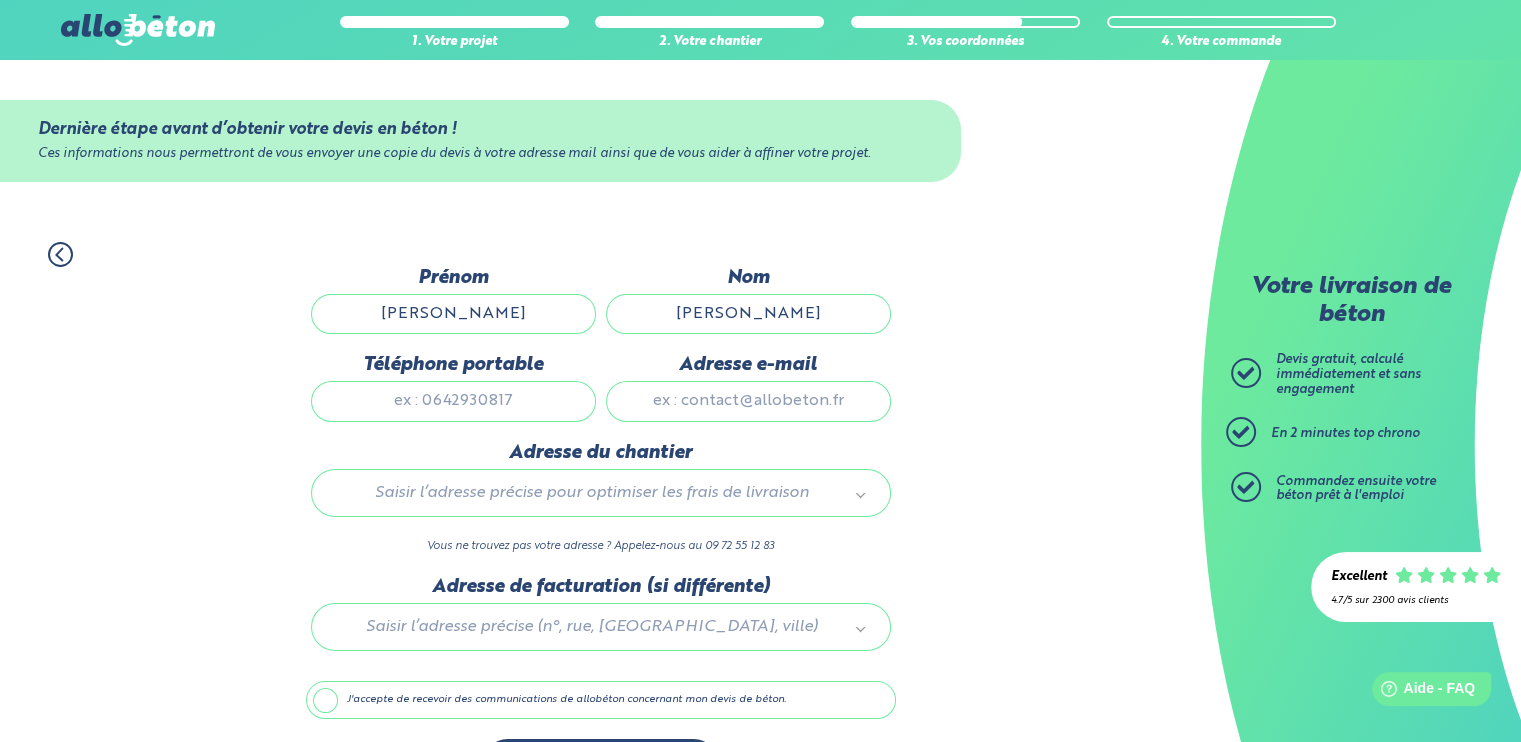 type on "Benoist" 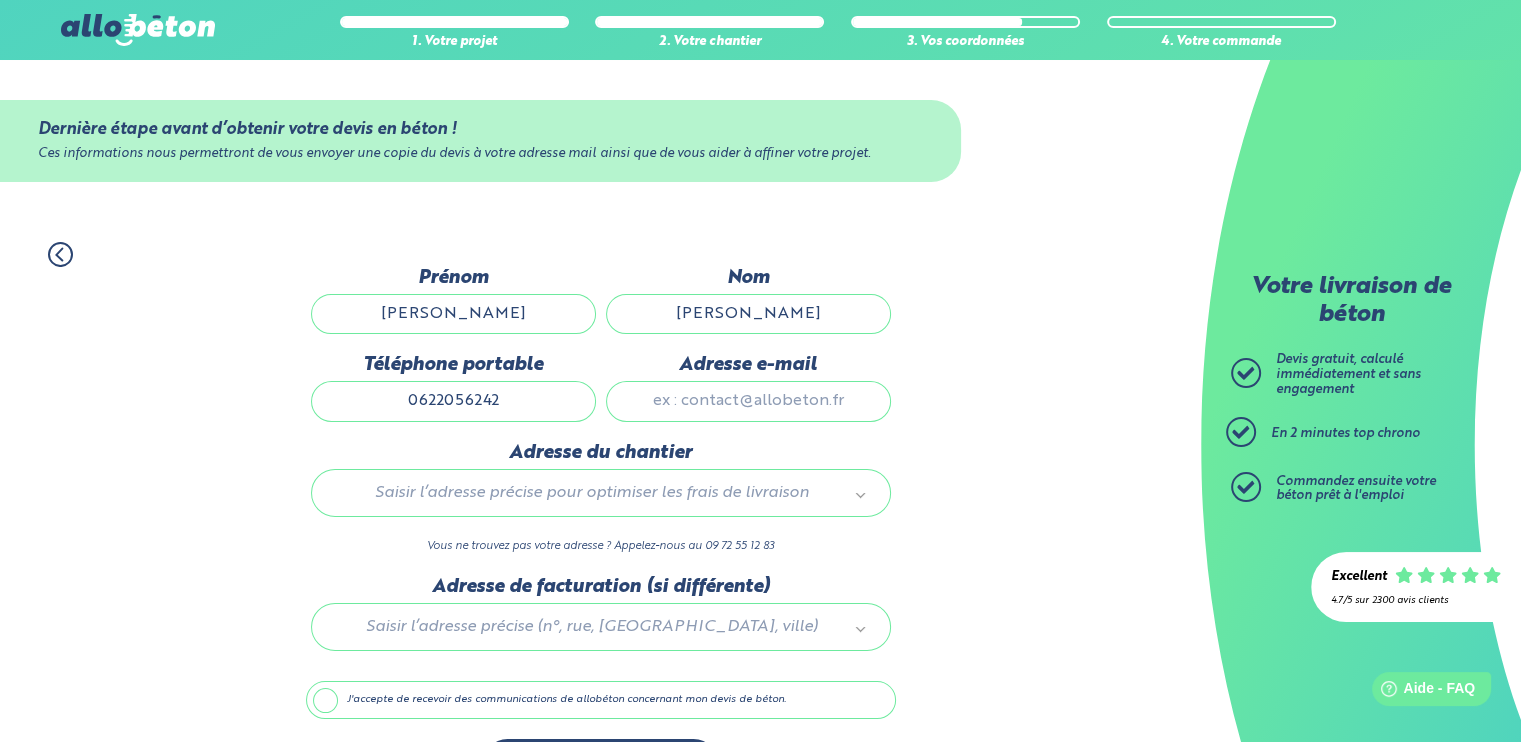 type on "0622056242" 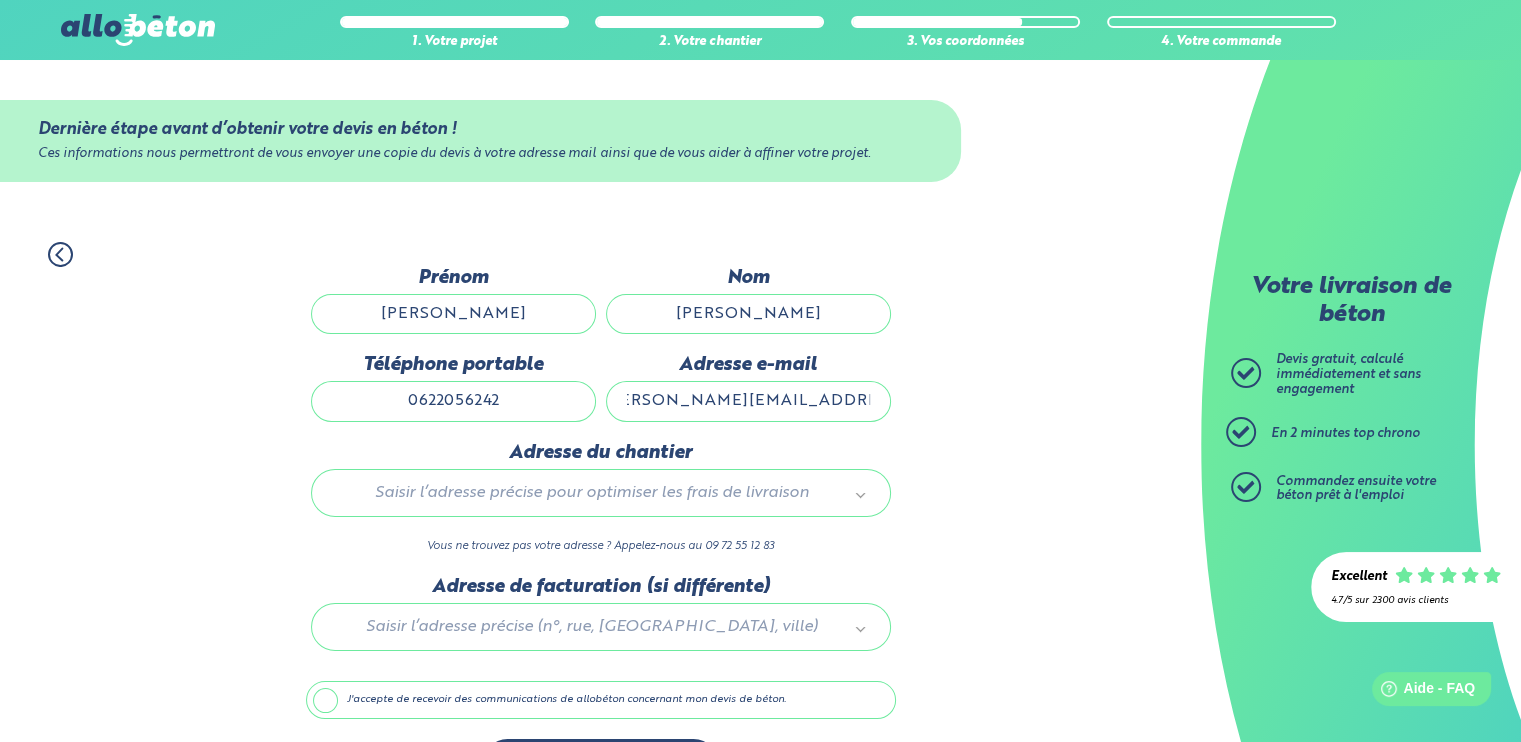 scroll, scrollTop: 0, scrollLeft: 30, axis: horizontal 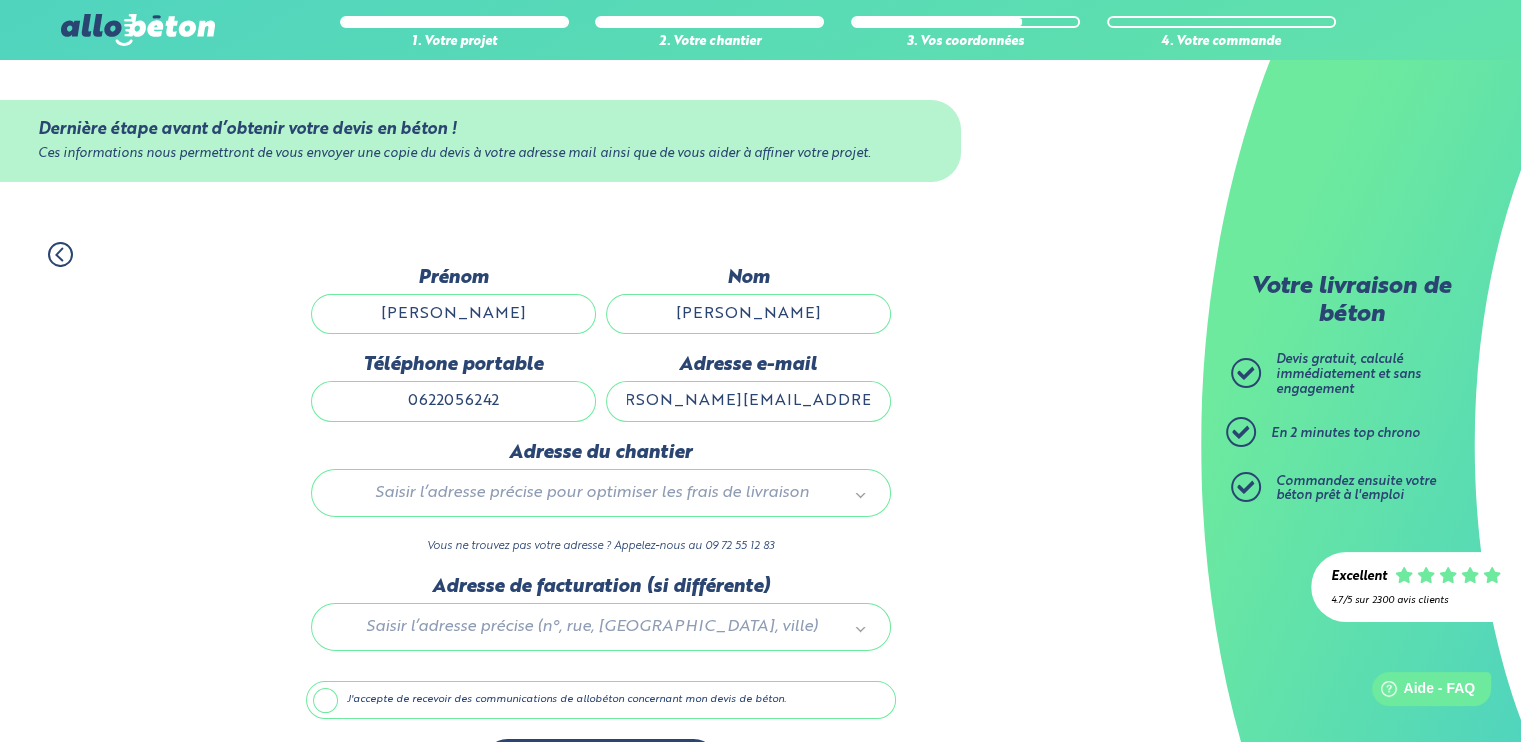 type on "yannick.benoist@mauges-sur-loire.fr" 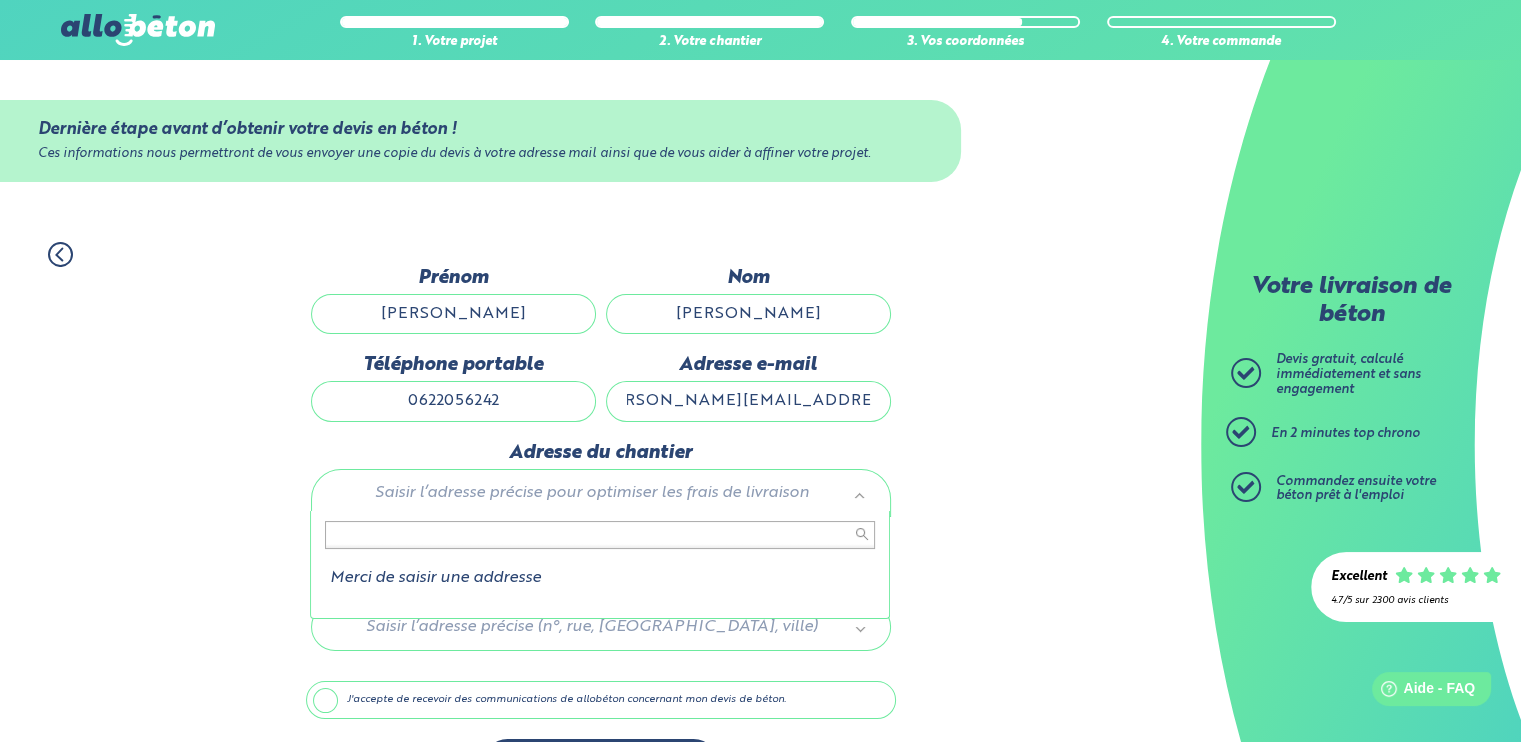 scroll, scrollTop: 0, scrollLeft: 0, axis: both 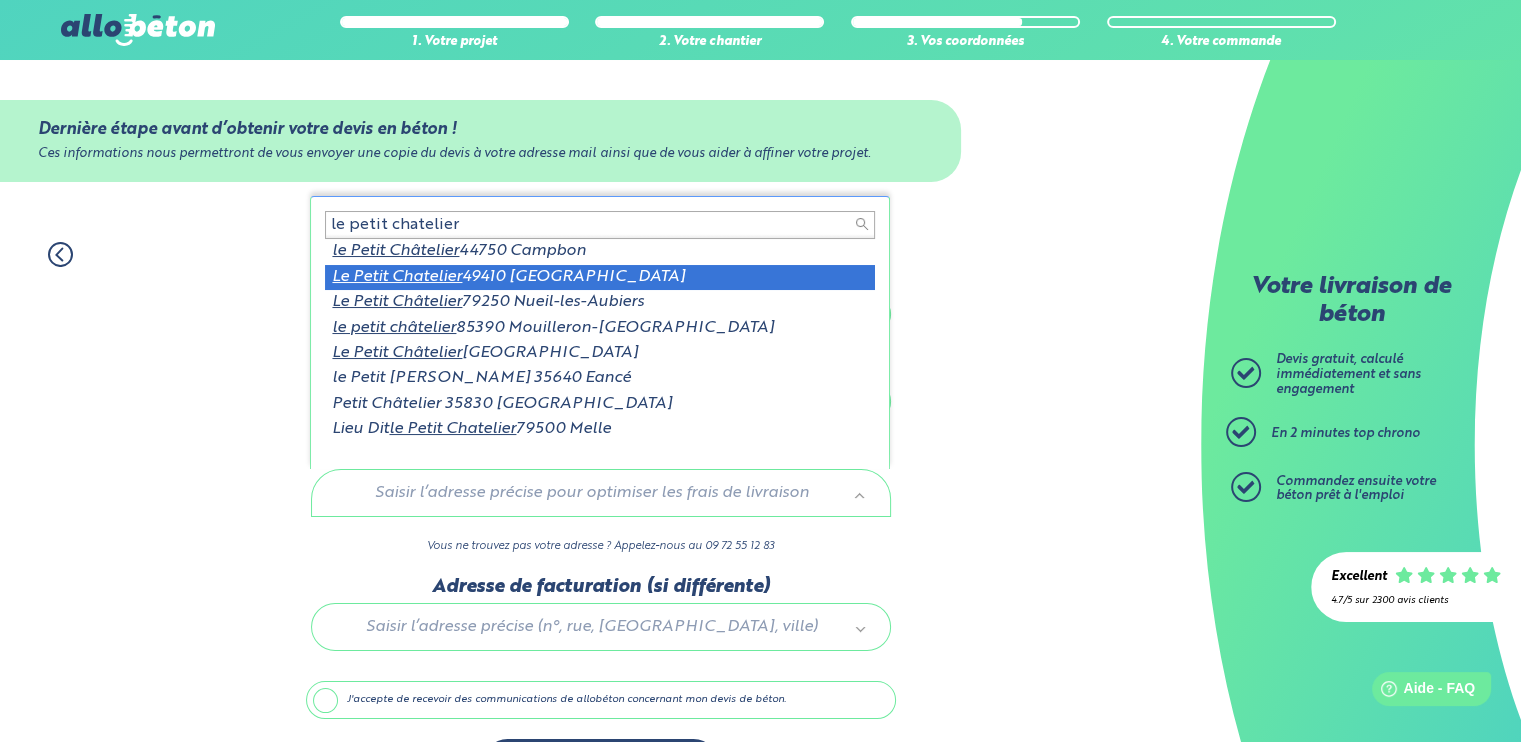 type on "le petit chatelier" 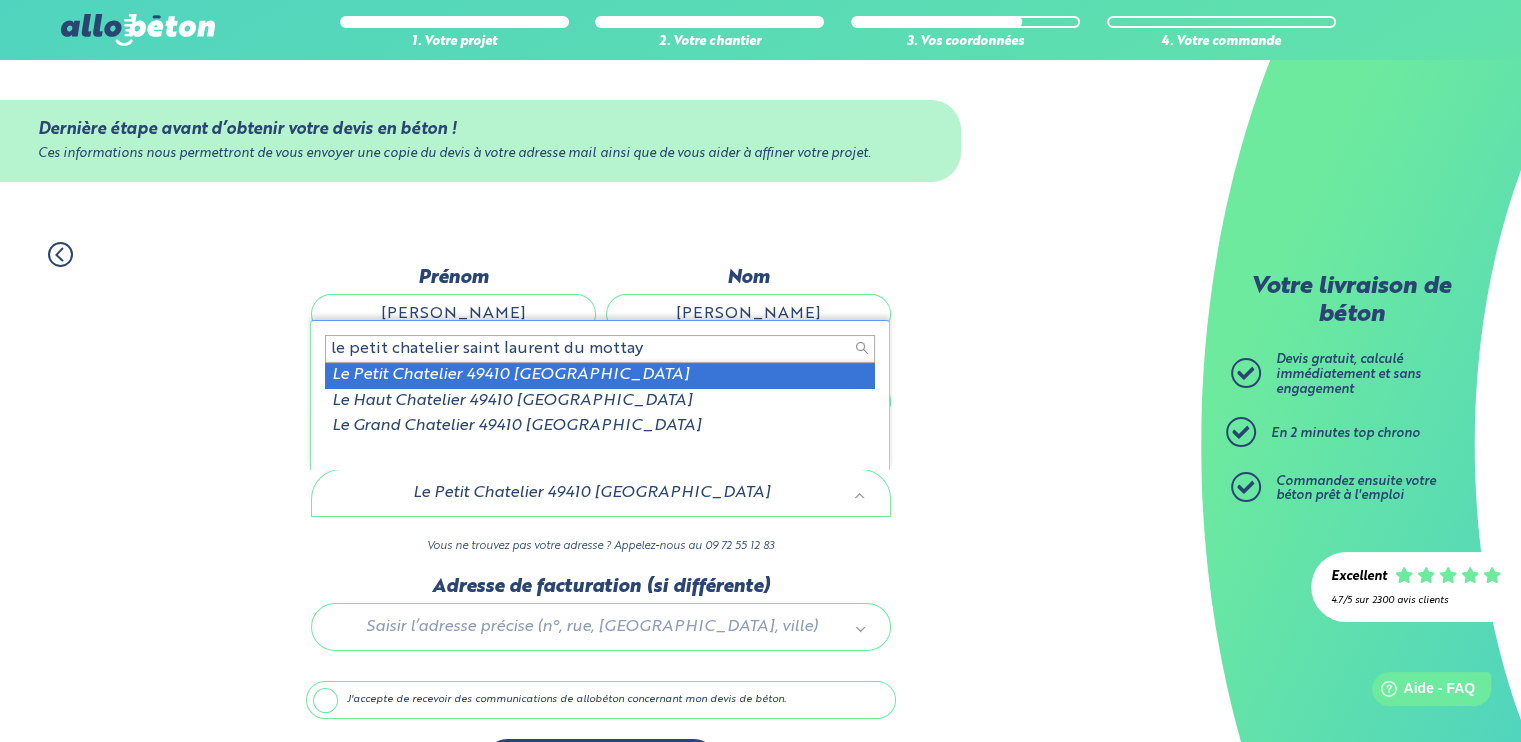 type on "le petit chatelier saint laurent du mottay" 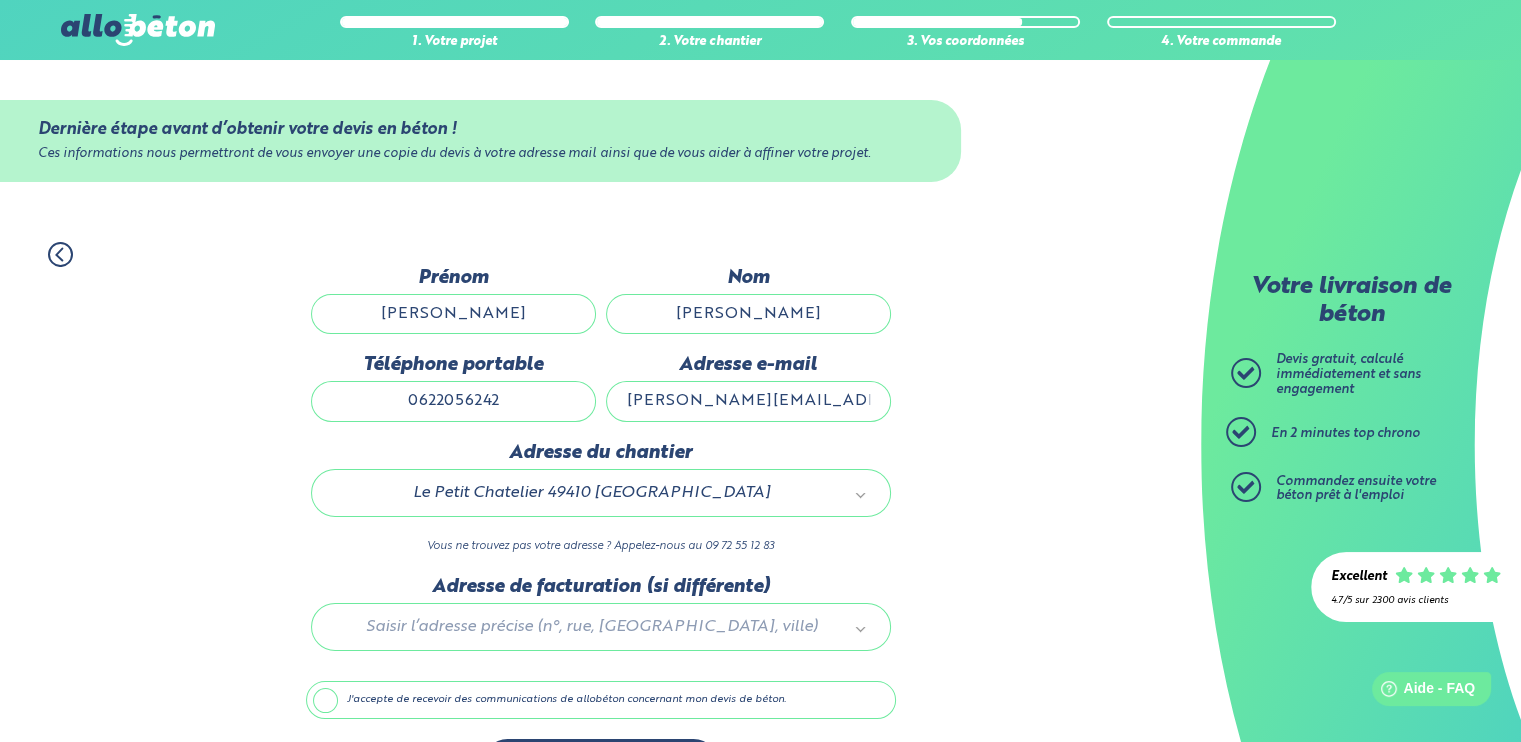 click at bounding box center [601, 623] 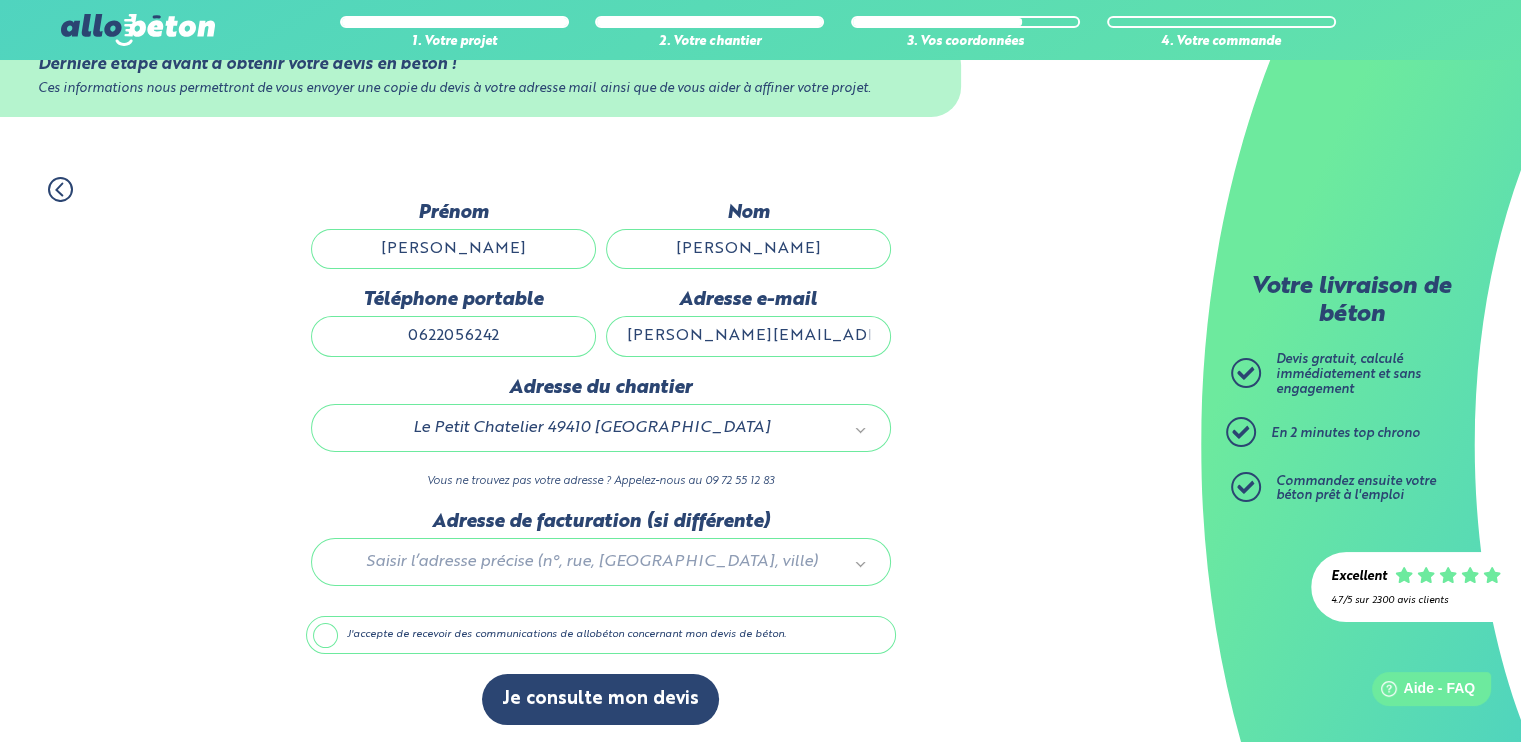 click on "J'accepte de recevoir des communications de allobéton concernant mon devis de béton." at bounding box center [601, 635] 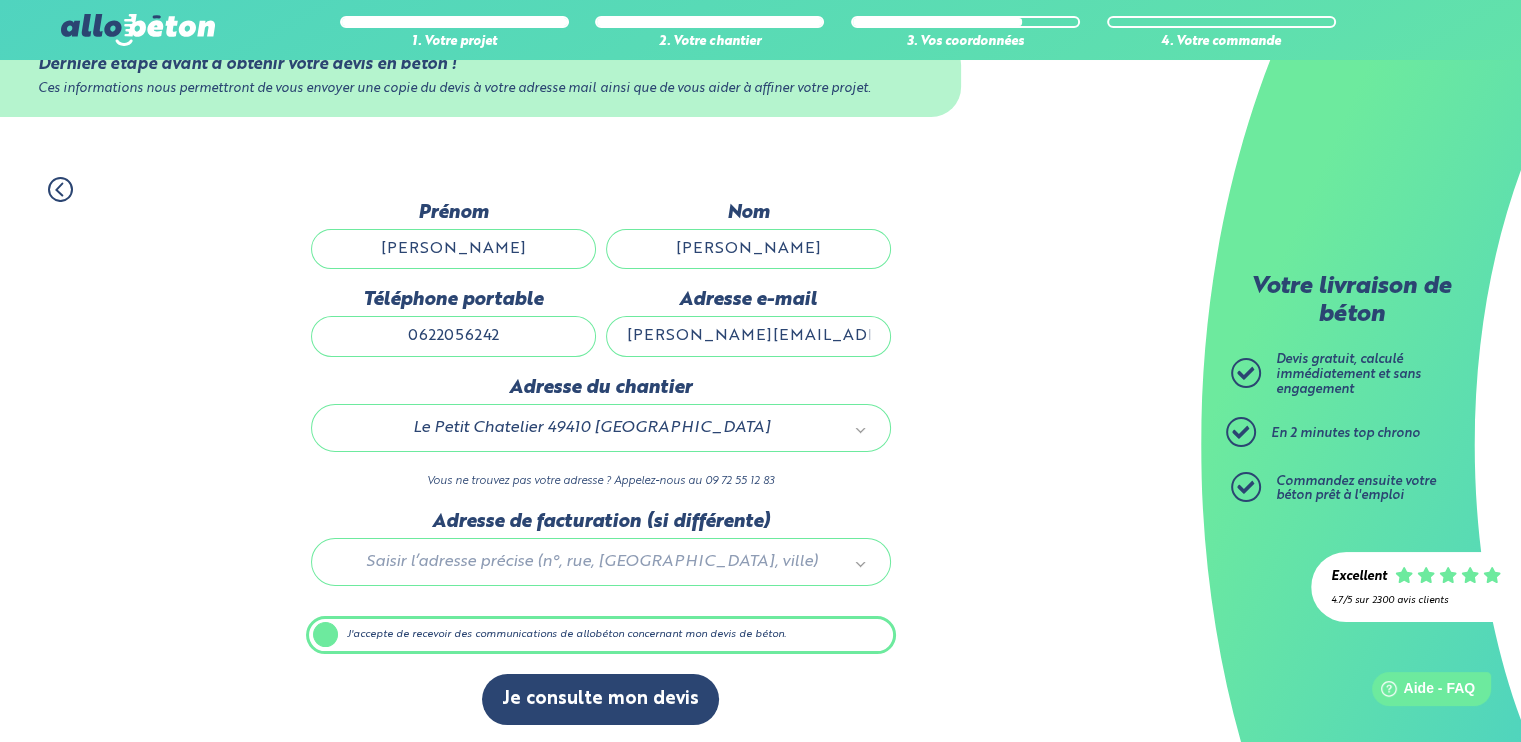 scroll, scrollTop: 64, scrollLeft: 0, axis: vertical 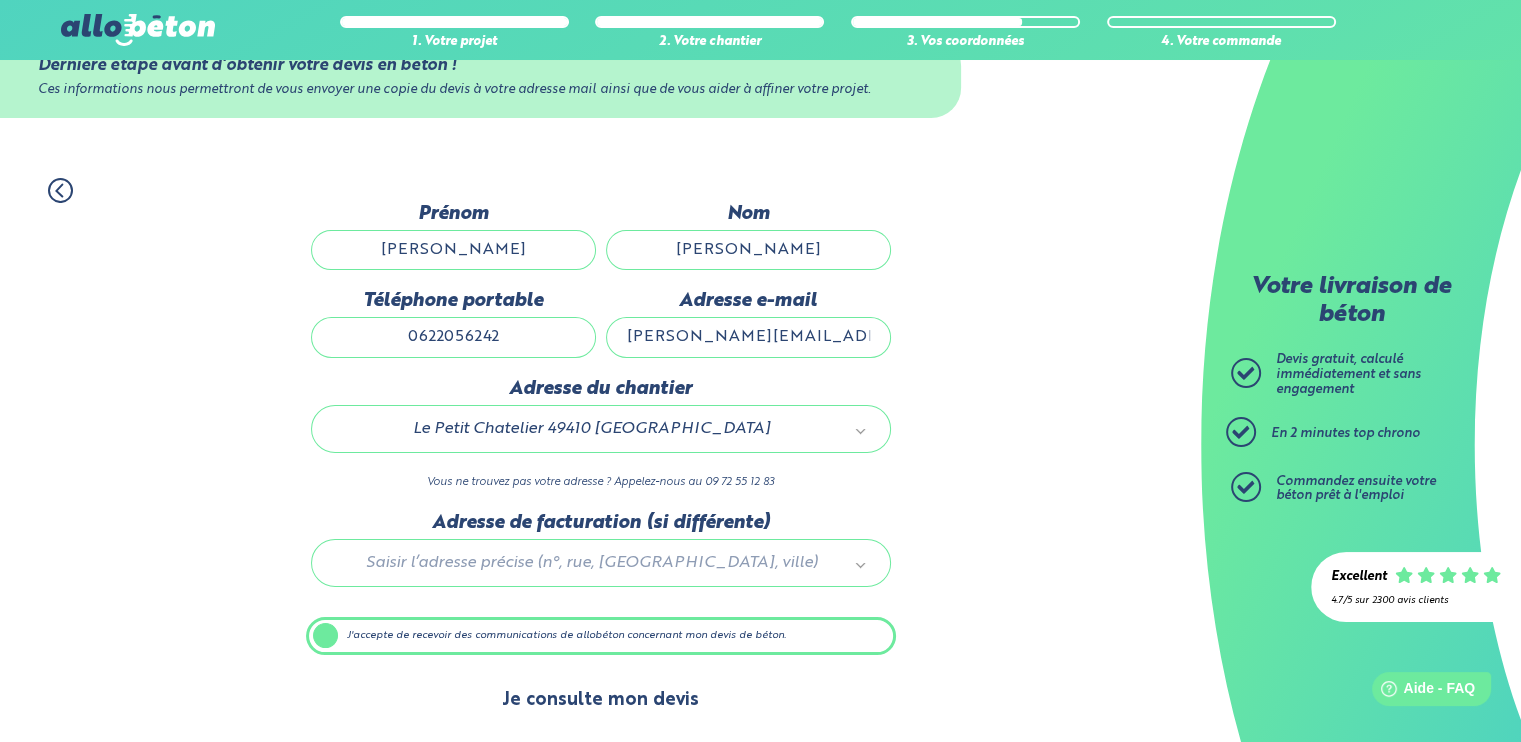 click on "Je consulte mon devis" at bounding box center (600, 700) 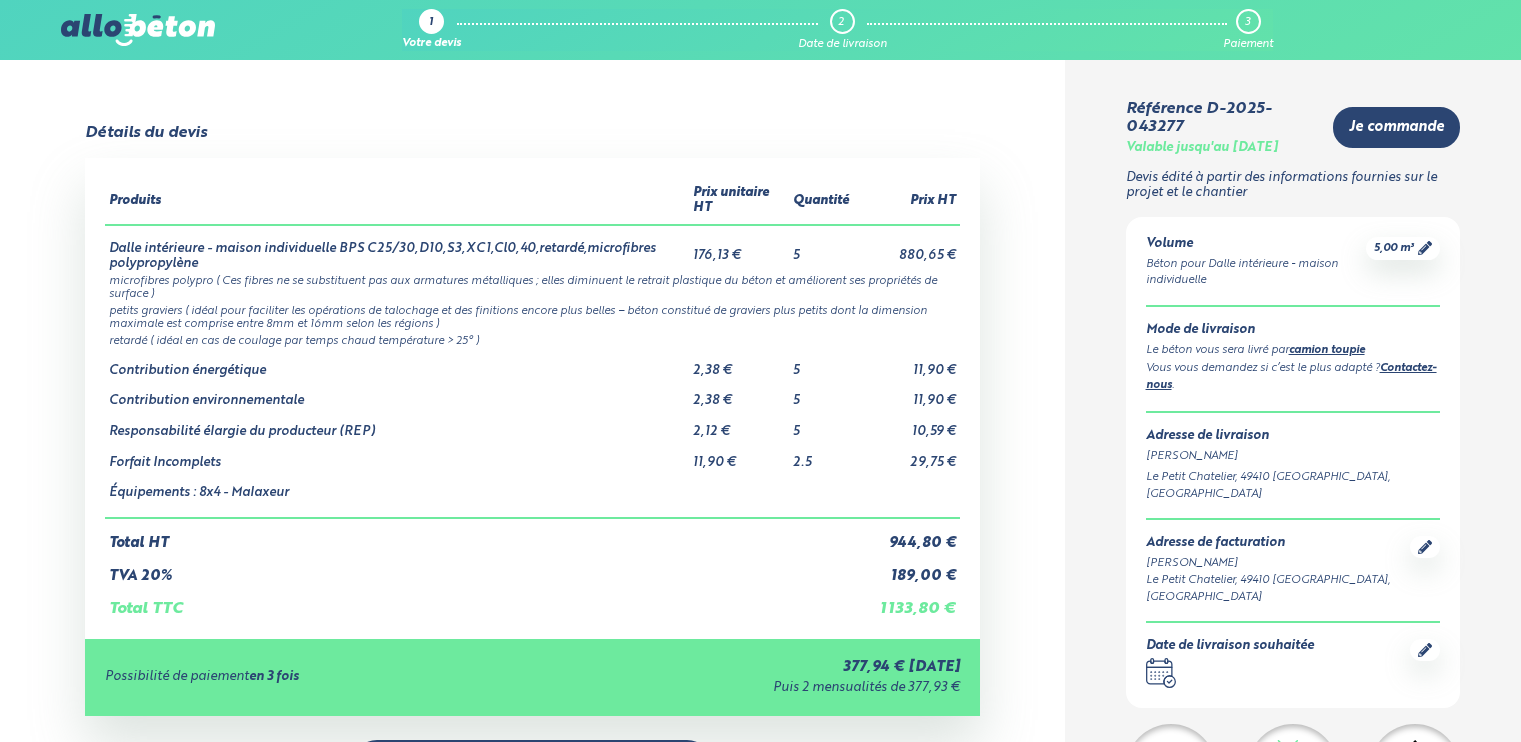 scroll, scrollTop: 0, scrollLeft: 0, axis: both 